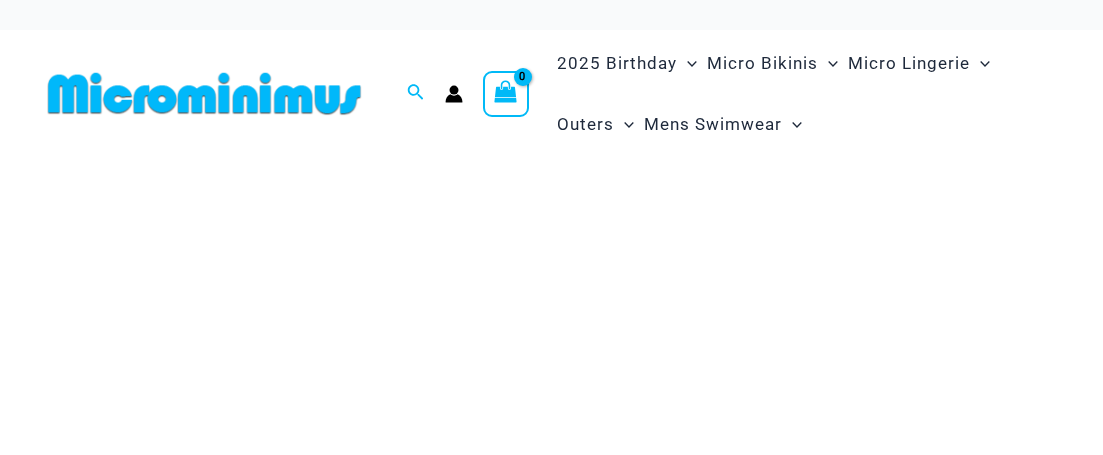 scroll, scrollTop: 0, scrollLeft: 0, axis: both 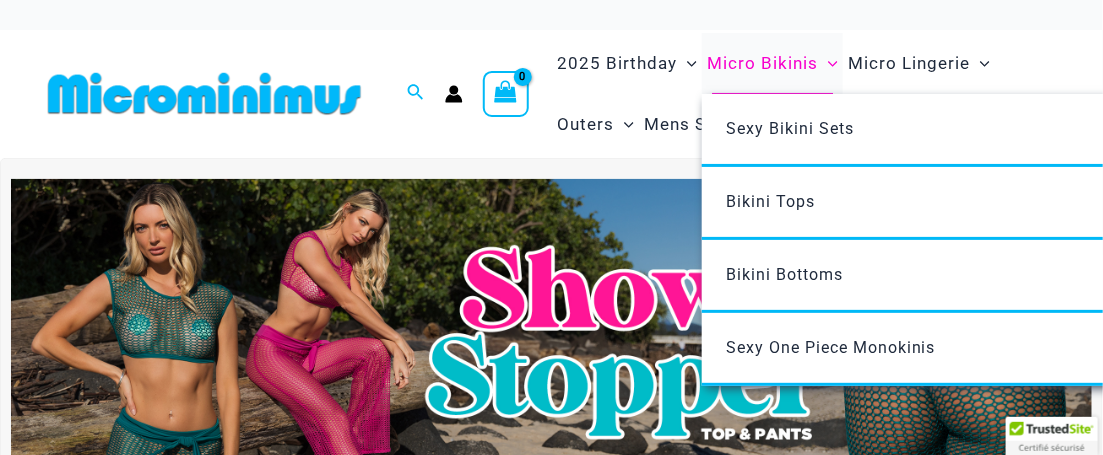 click on "Micro Bikinis" at bounding box center (762, 63) 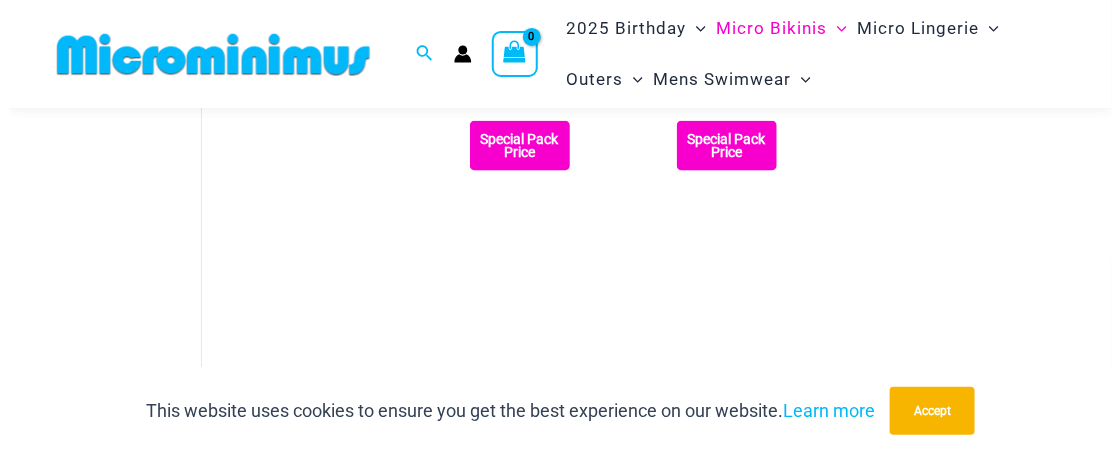 scroll, scrollTop: 804, scrollLeft: 0, axis: vertical 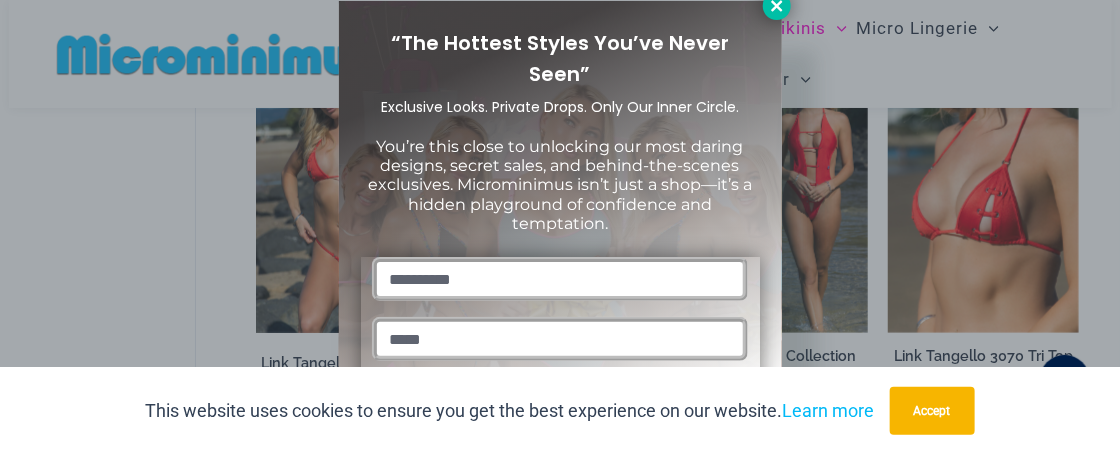 click 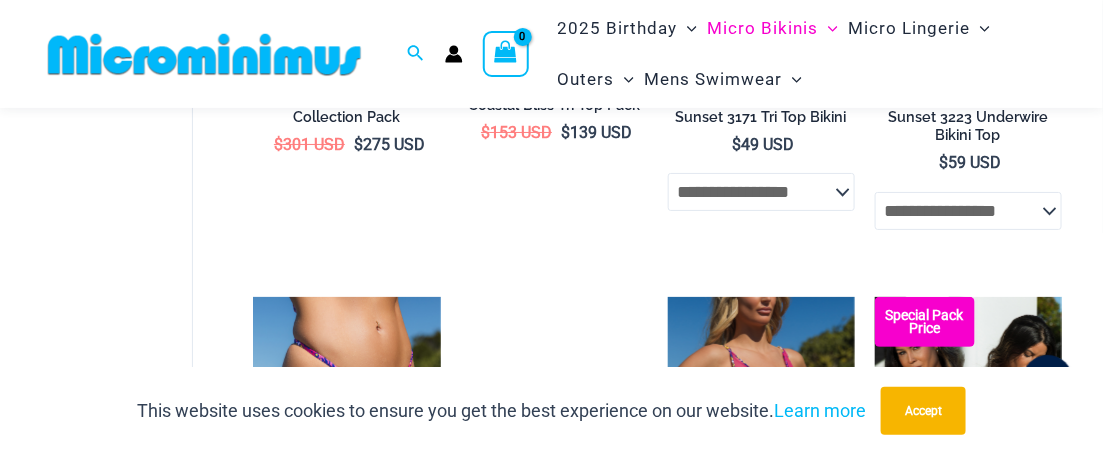 scroll, scrollTop: 2278, scrollLeft: 0, axis: vertical 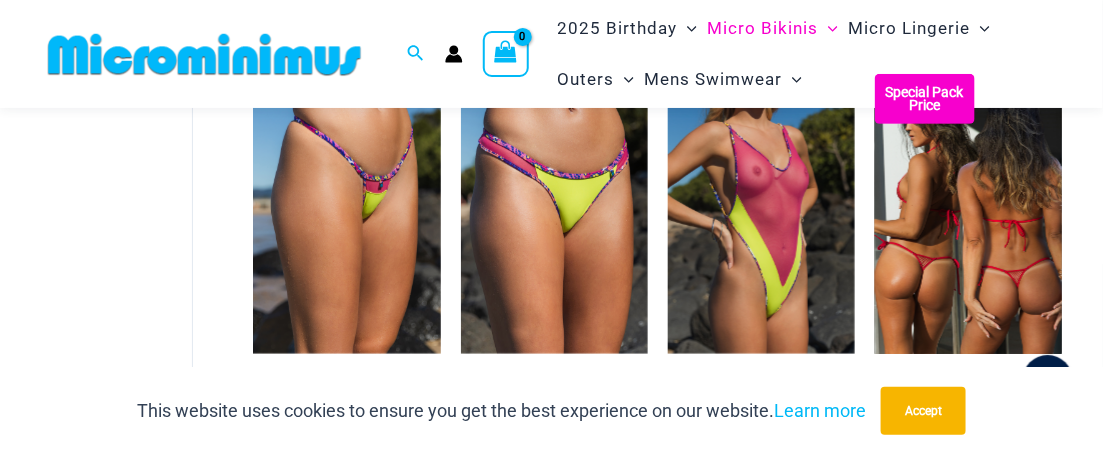 click at bounding box center [968, 214] 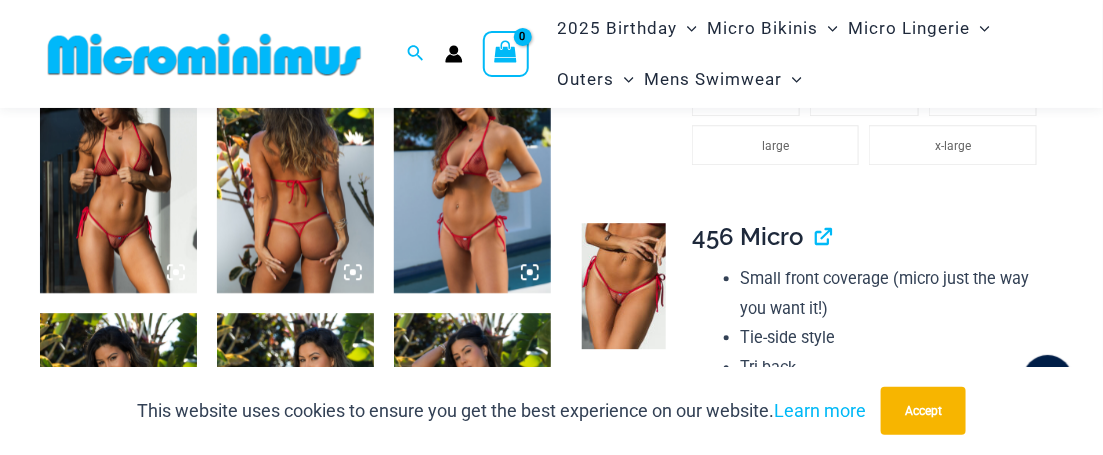 scroll, scrollTop: 1320, scrollLeft: 0, axis: vertical 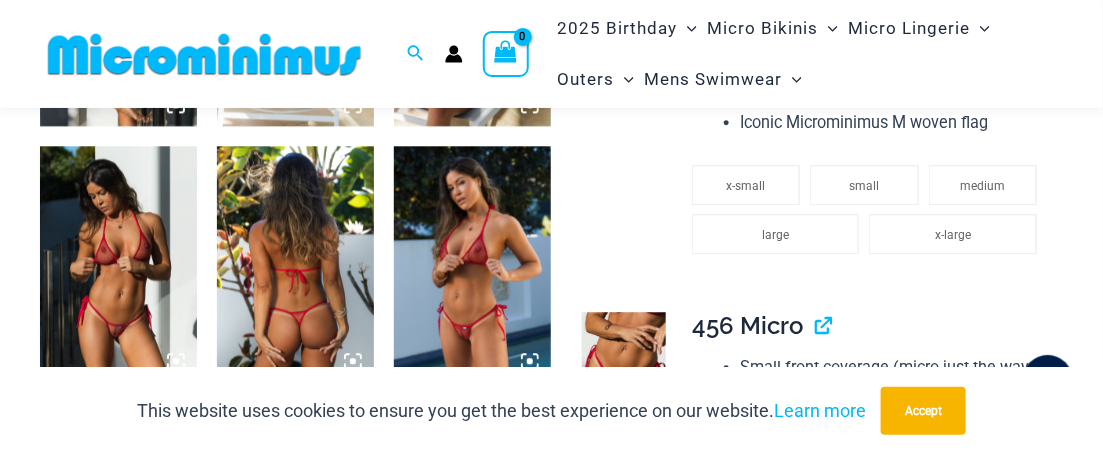 click at bounding box center [118, 264] 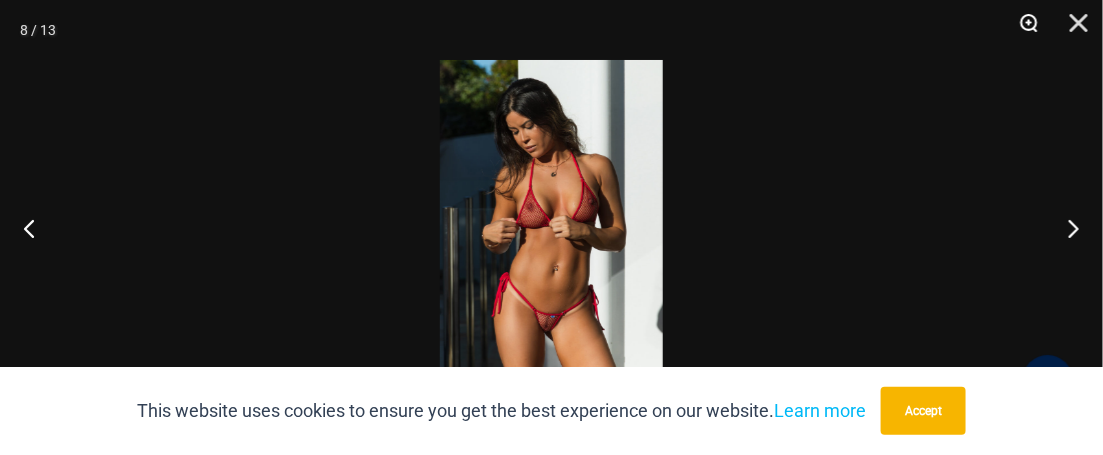 click at bounding box center [1022, 30] 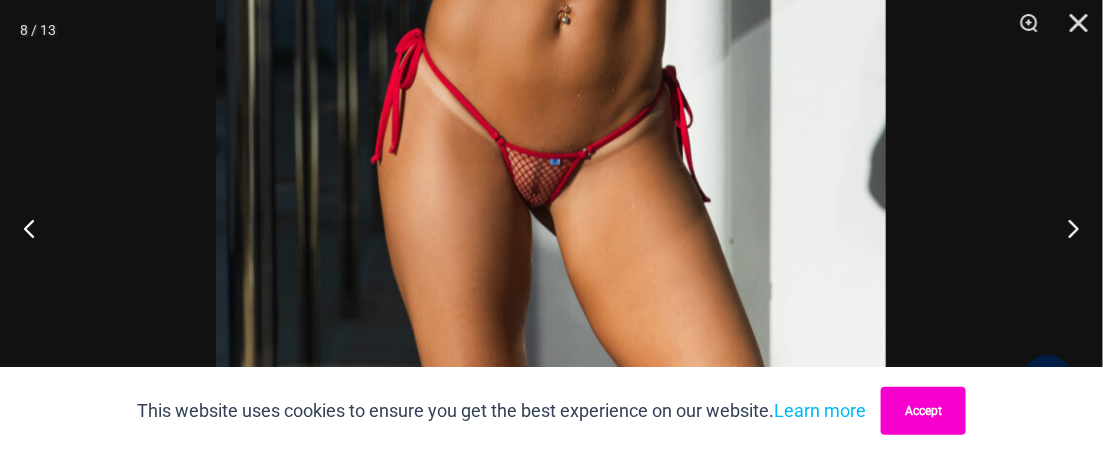 click on "Accept" at bounding box center [923, 411] 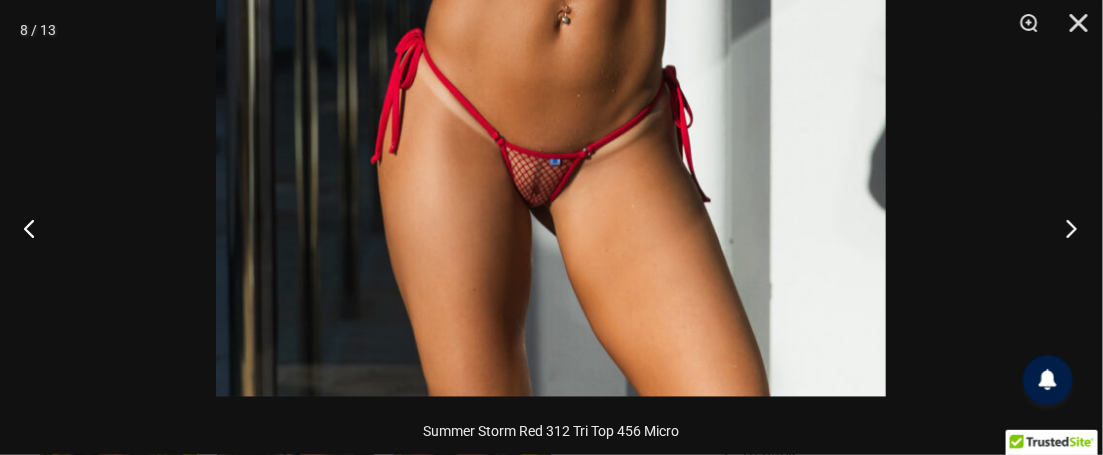 click at bounding box center [1065, 228] 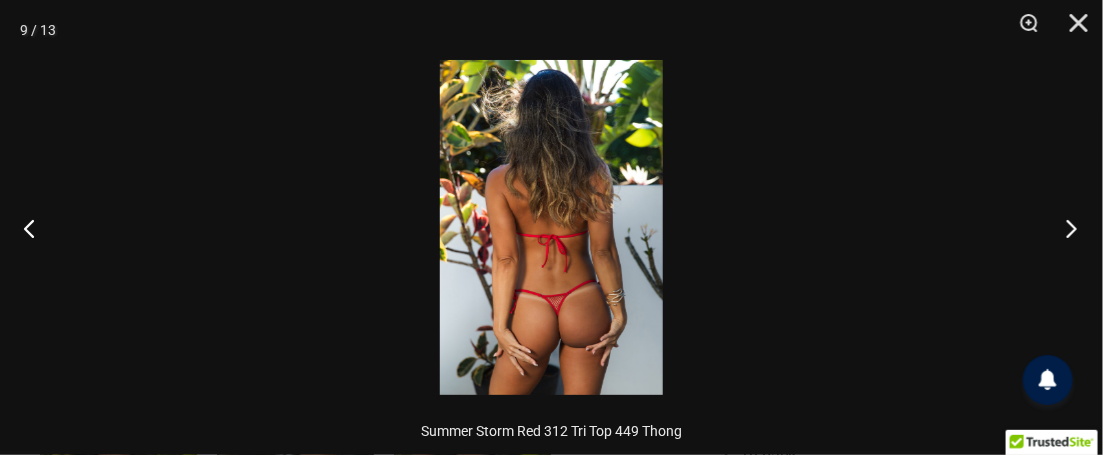 click at bounding box center (1065, 228) 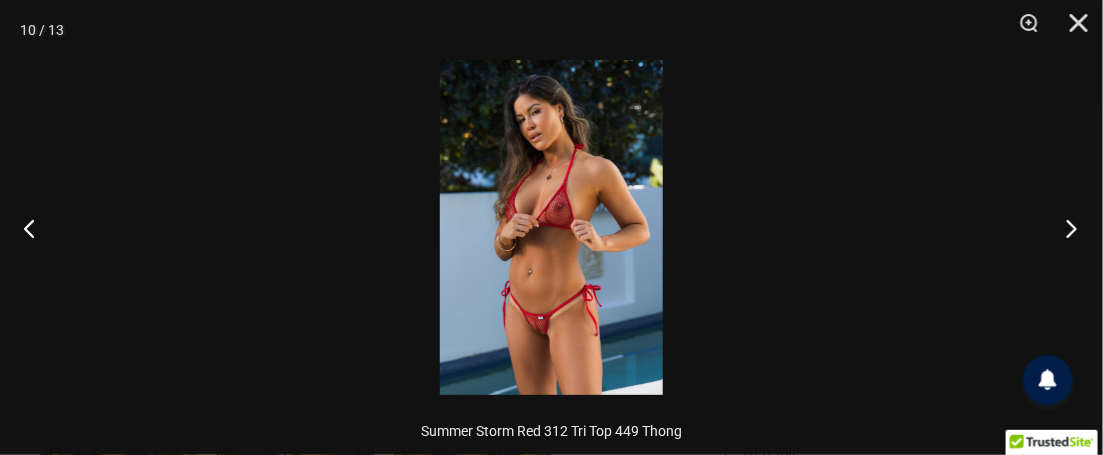 click at bounding box center [1065, 228] 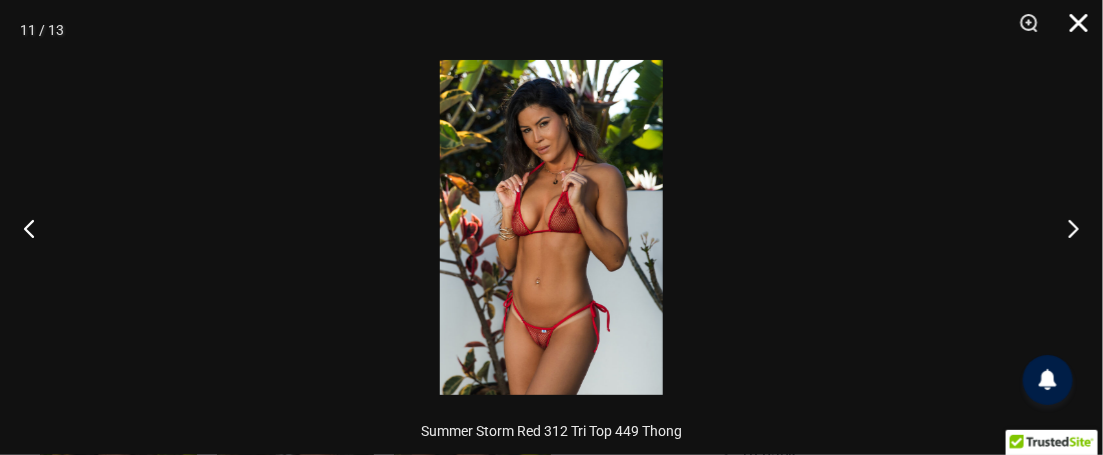 click at bounding box center (1072, 30) 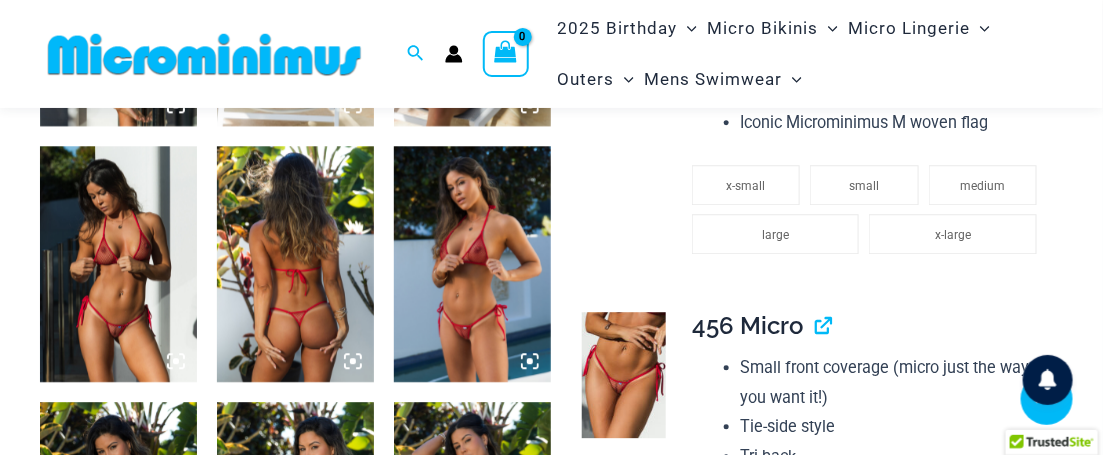 click at bounding box center (204, 54) 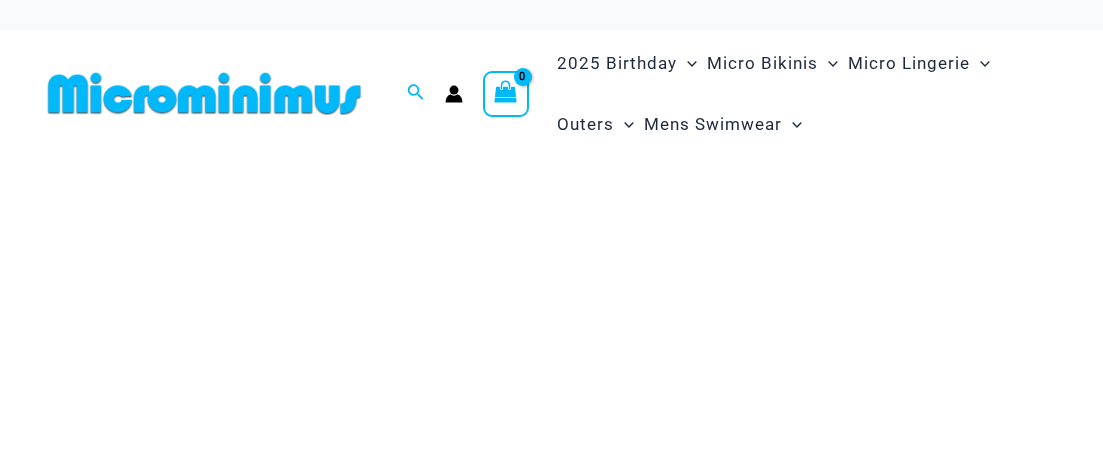 scroll, scrollTop: 0, scrollLeft: 0, axis: both 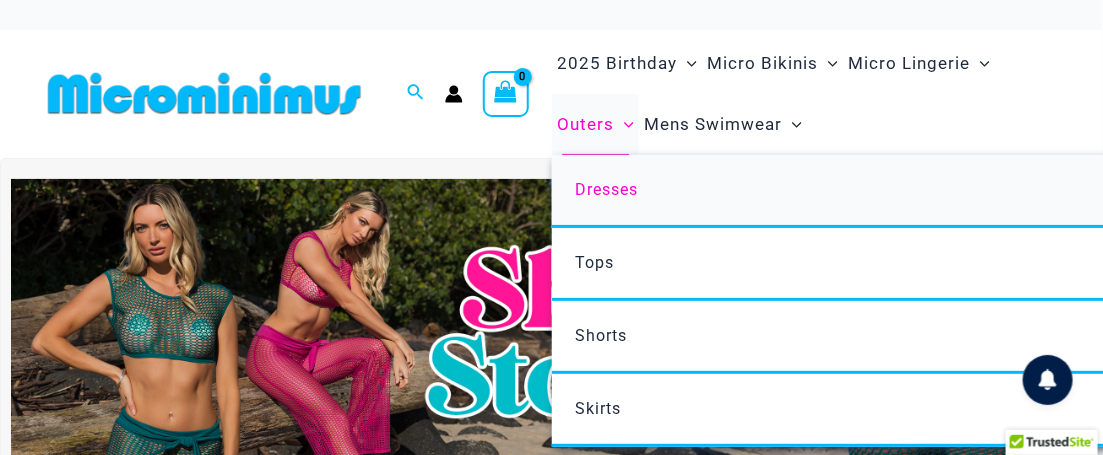 click on "Dresses" at bounding box center (607, 189) 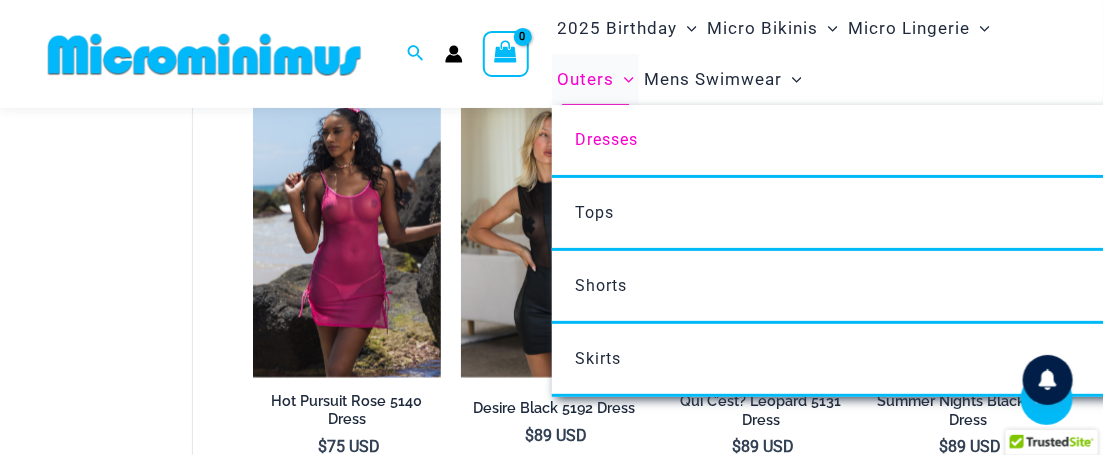 scroll, scrollTop: 539, scrollLeft: 0, axis: vertical 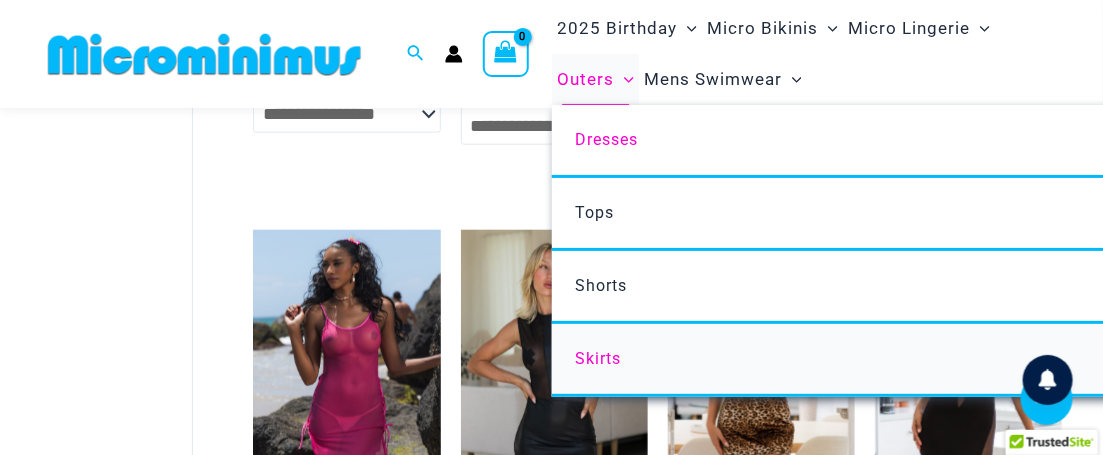 click on "Skirts" at bounding box center (599, 358) 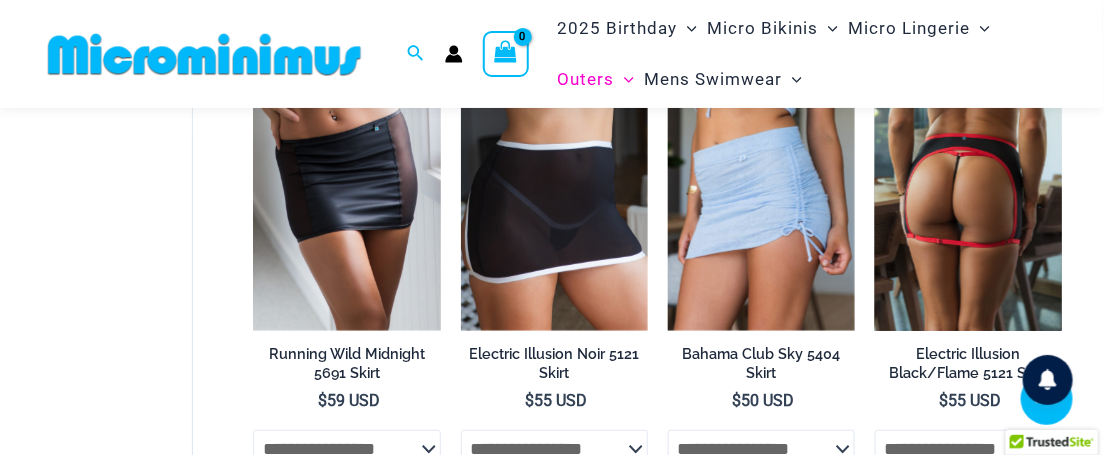 scroll, scrollTop: 315, scrollLeft: 0, axis: vertical 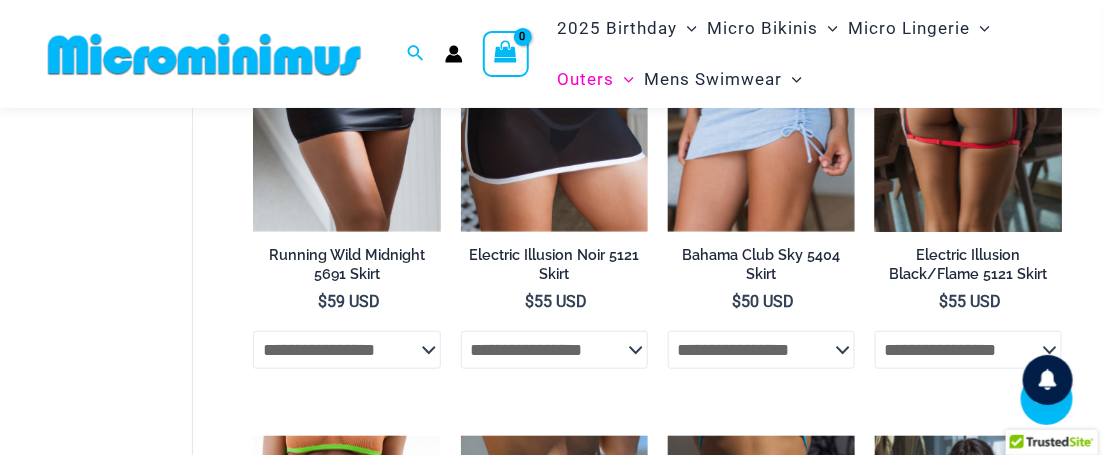 click at bounding box center [968, 91] 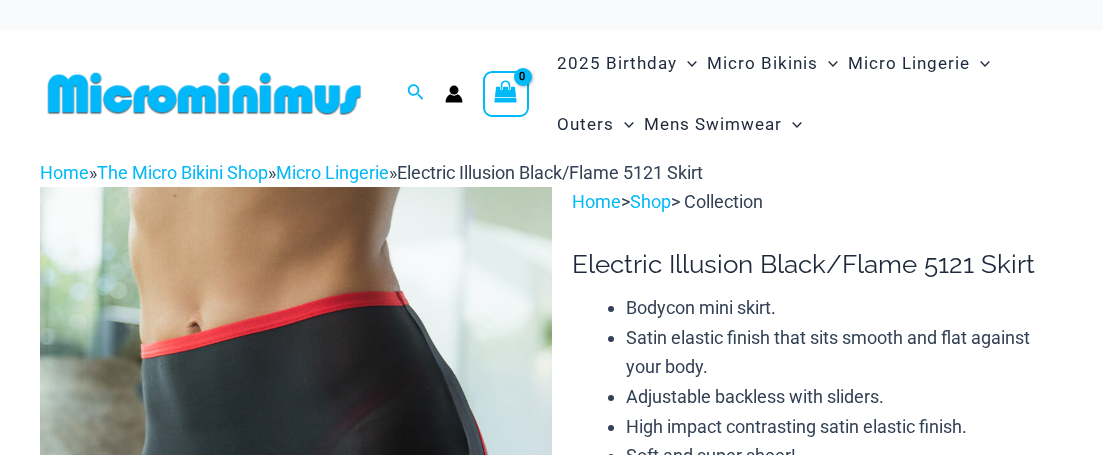 scroll, scrollTop: 0, scrollLeft: 0, axis: both 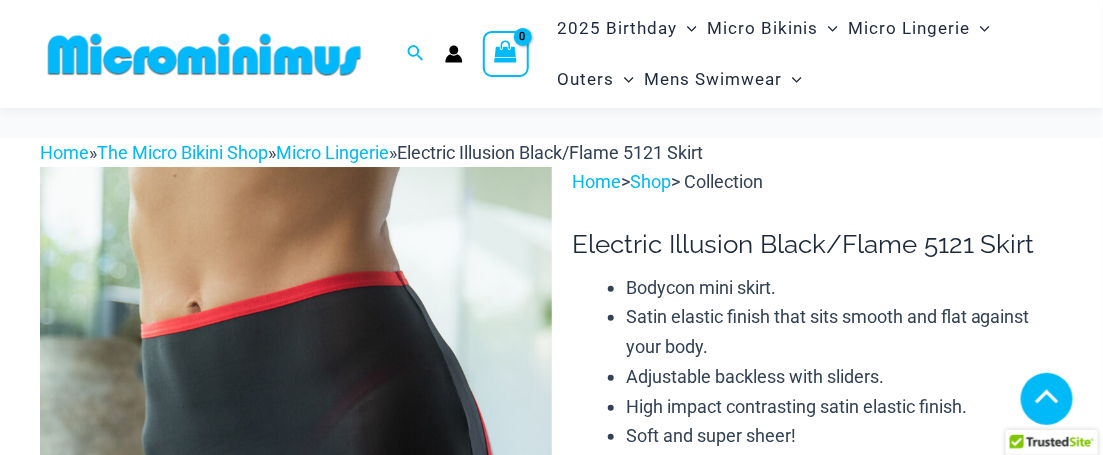 click at bounding box center [118, 1073] 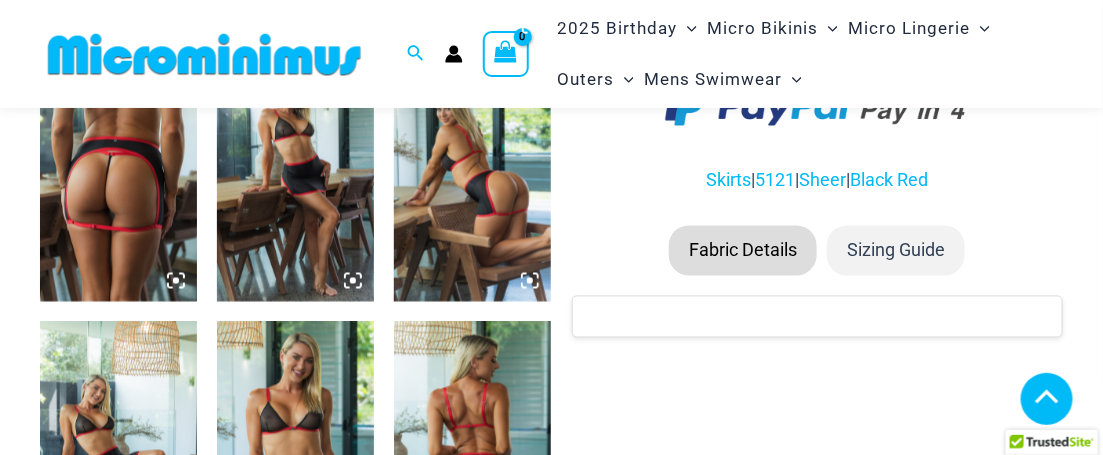 click at bounding box center (118, 185) 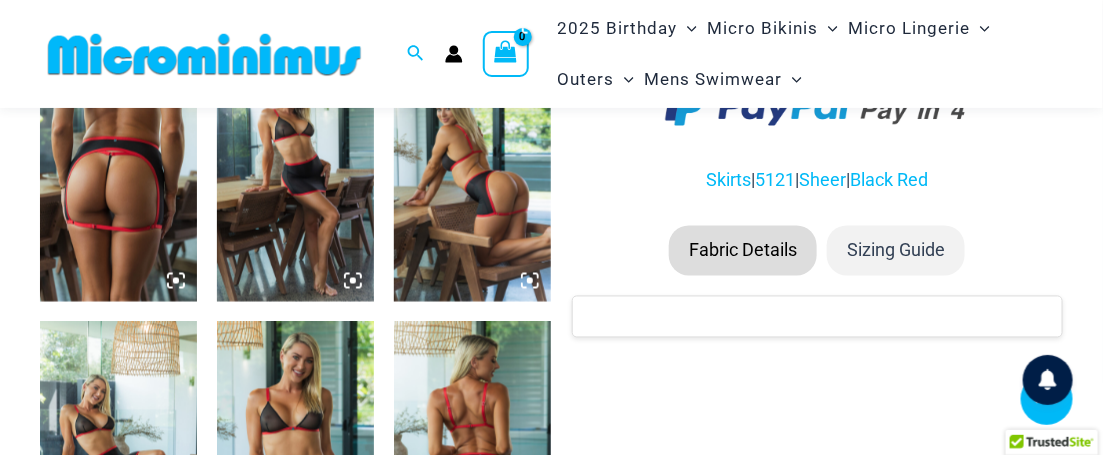 click at bounding box center [118, 185] 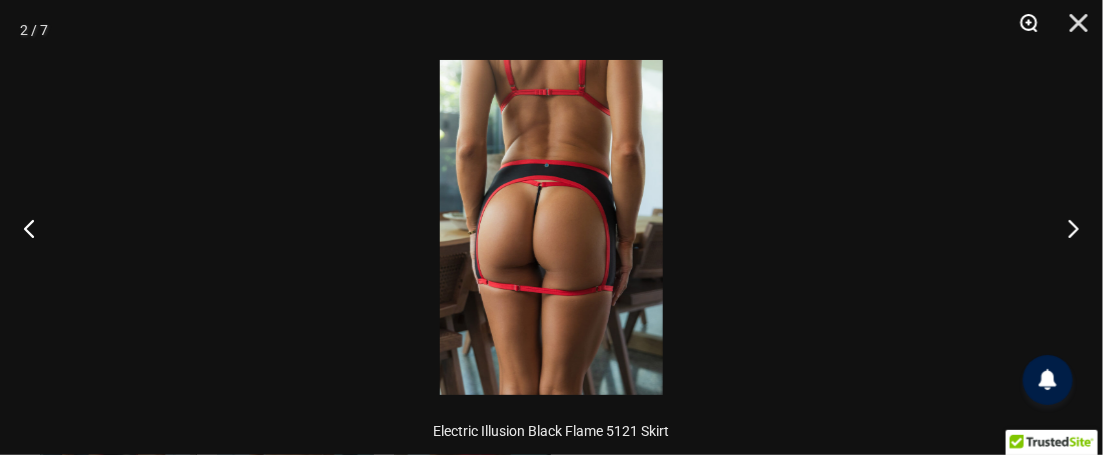 click at bounding box center (1022, 30) 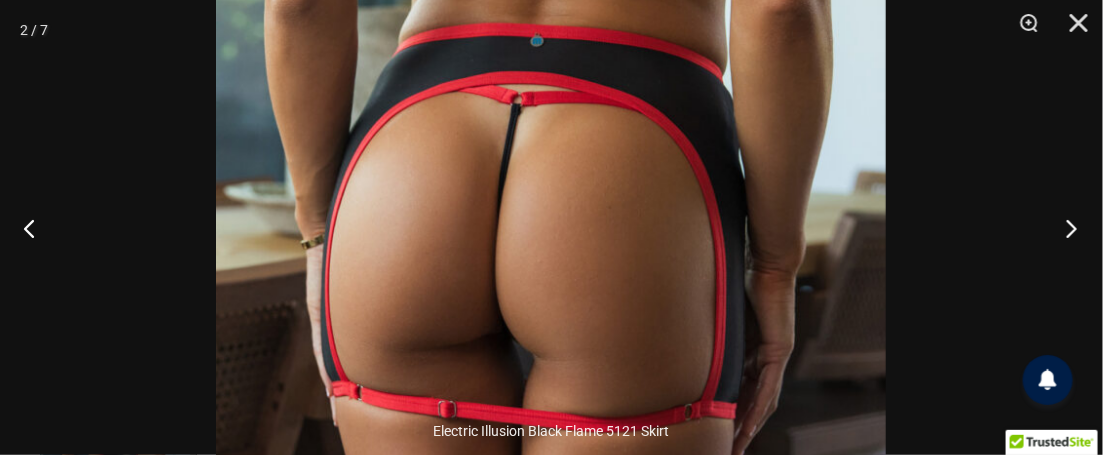 click at bounding box center (1065, 228) 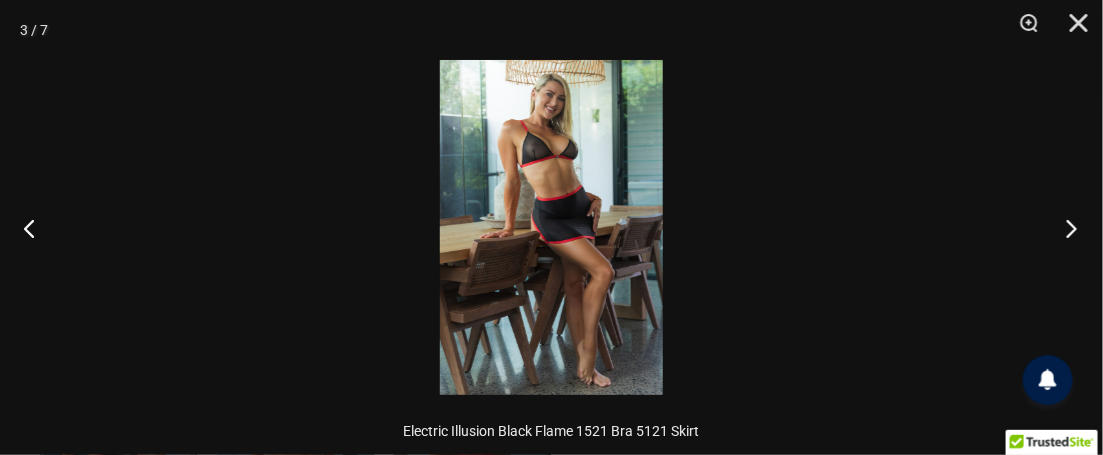 click at bounding box center [1065, 228] 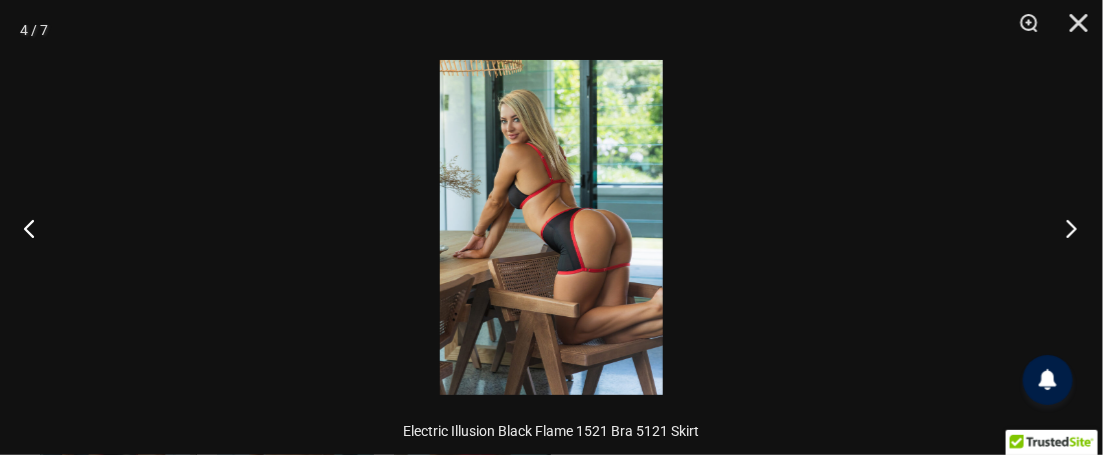 click at bounding box center [1065, 228] 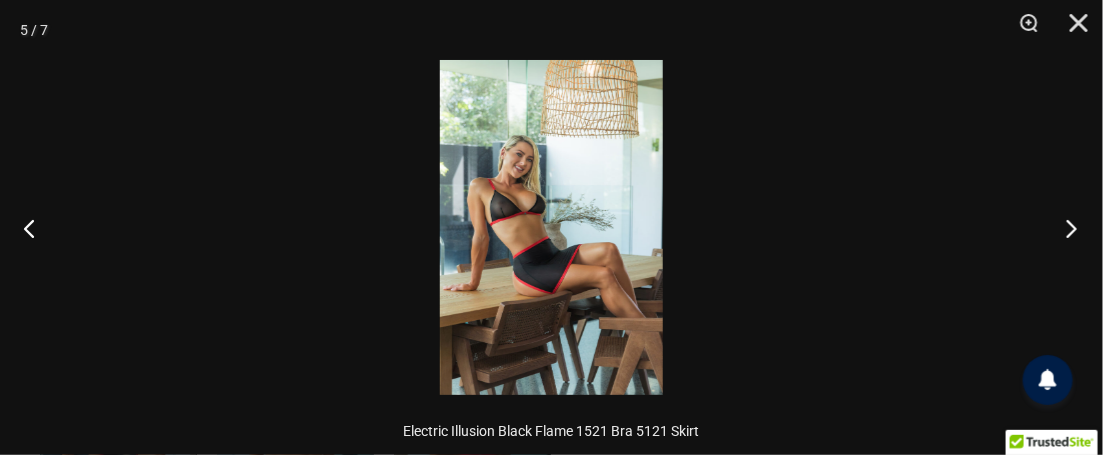 click at bounding box center [1065, 228] 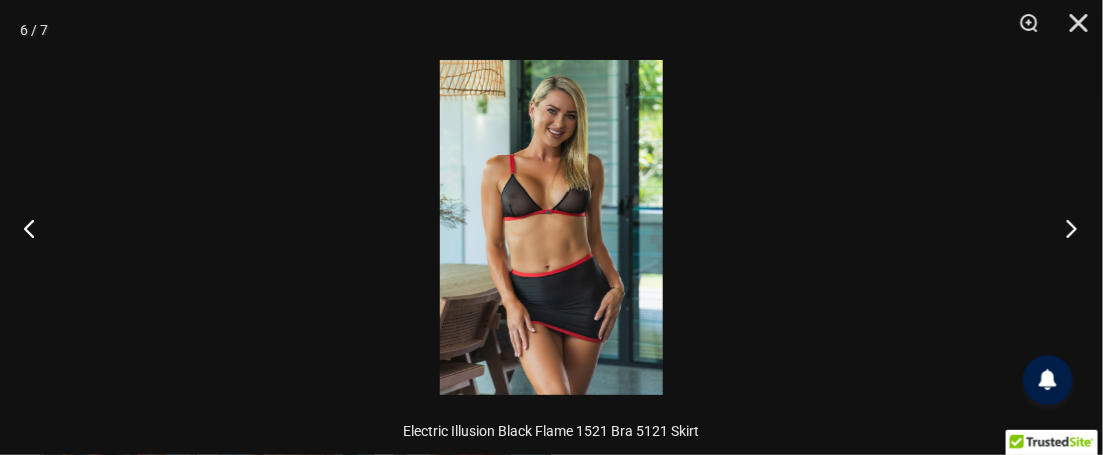 click at bounding box center [1065, 228] 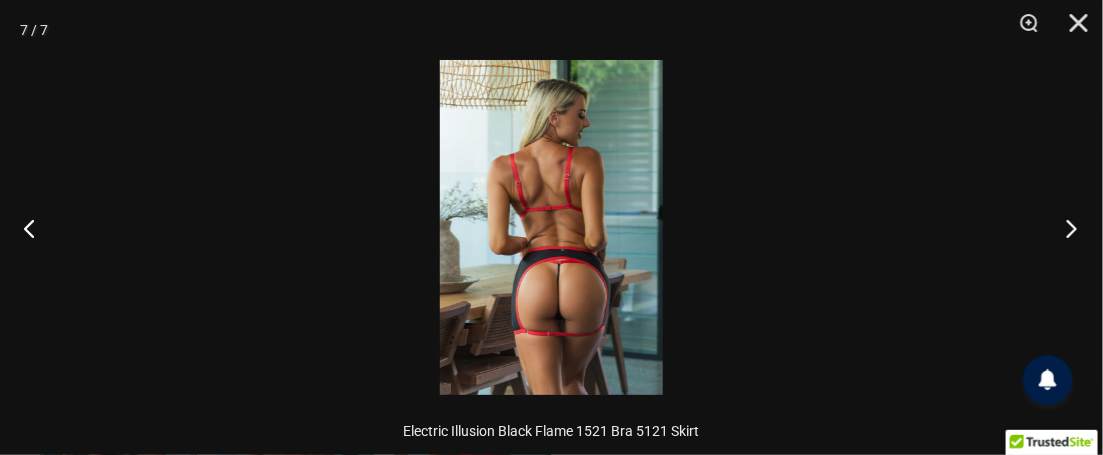 click at bounding box center (1065, 228) 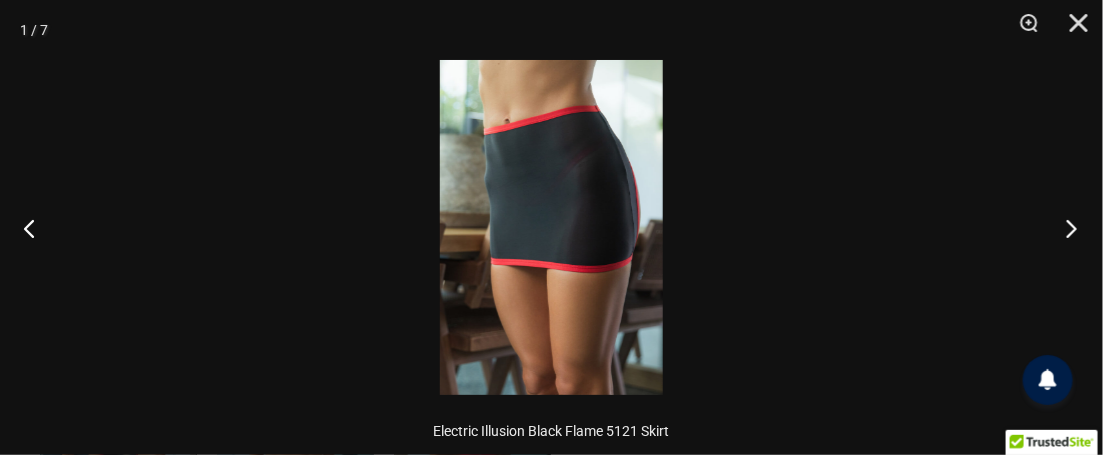 click at bounding box center [1065, 228] 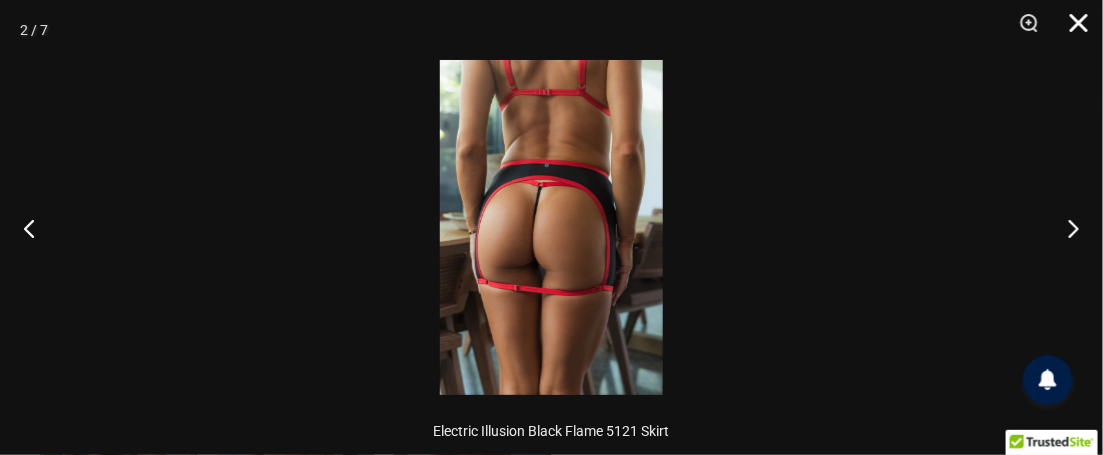 click at bounding box center [1072, 30] 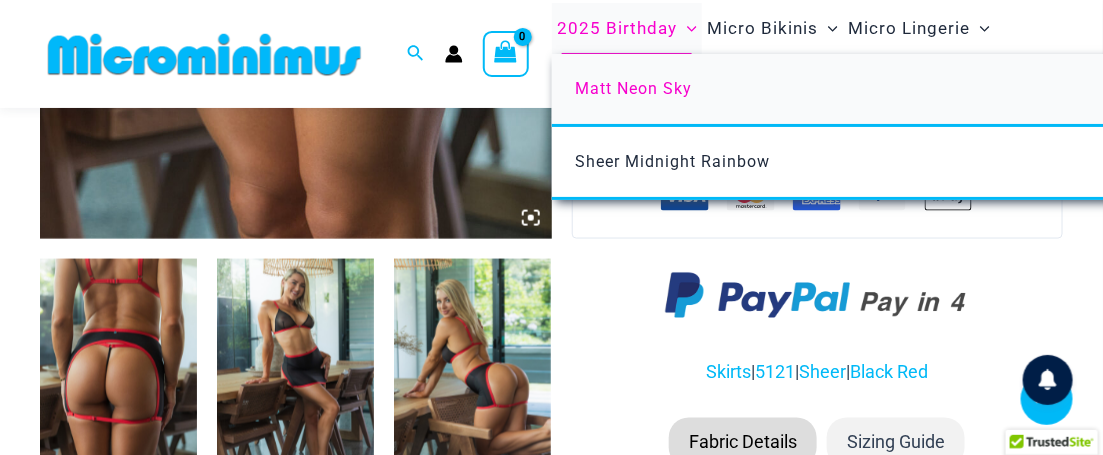 scroll, scrollTop: 555, scrollLeft: 0, axis: vertical 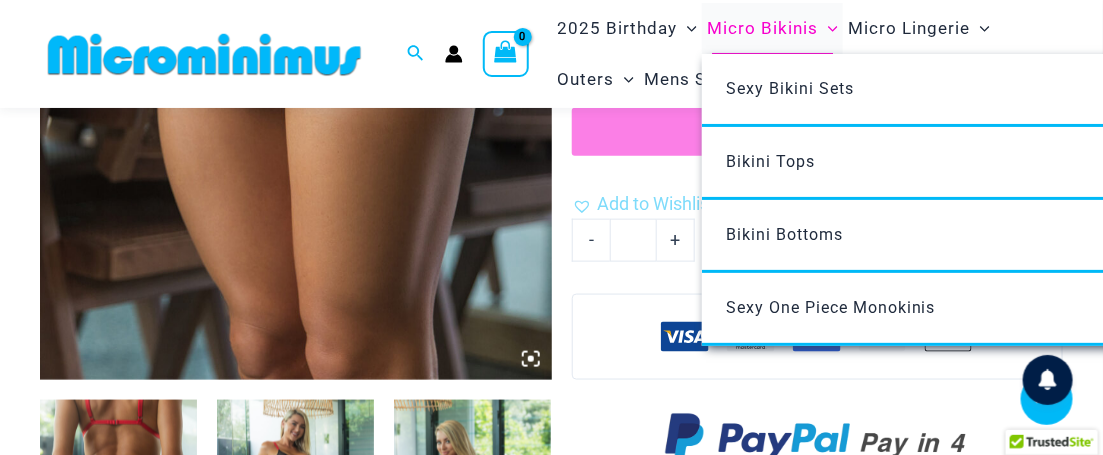 click on "Micro Bikinis" at bounding box center (762, 28) 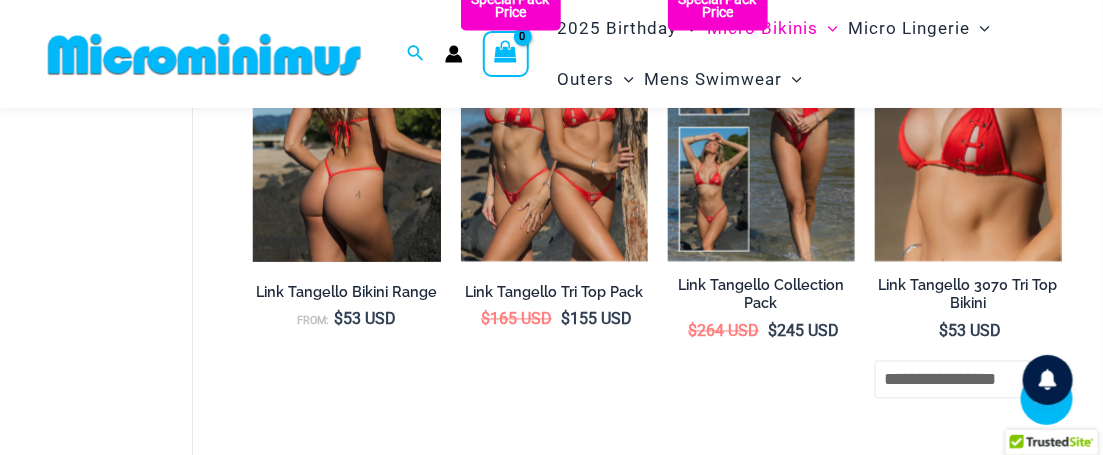 scroll, scrollTop: 871, scrollLeft: 0, axis: vertical 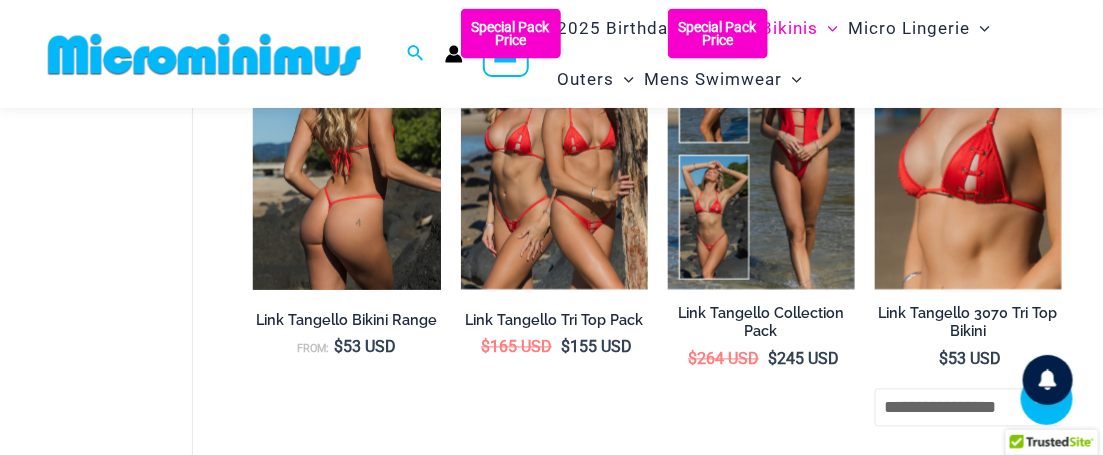 click at bounding box center [346, 149] 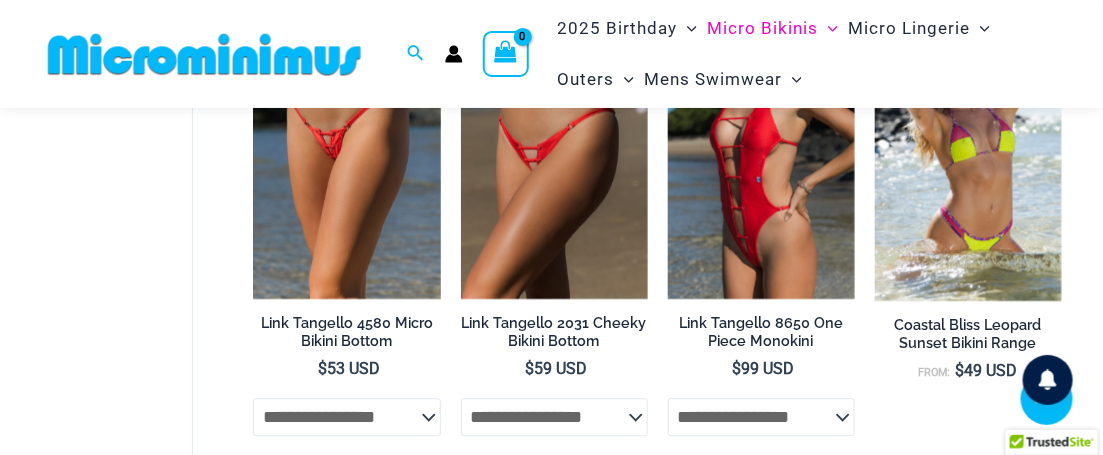 scroll, scrollTop: 1235, scrollLeft: 0, axis: vertical 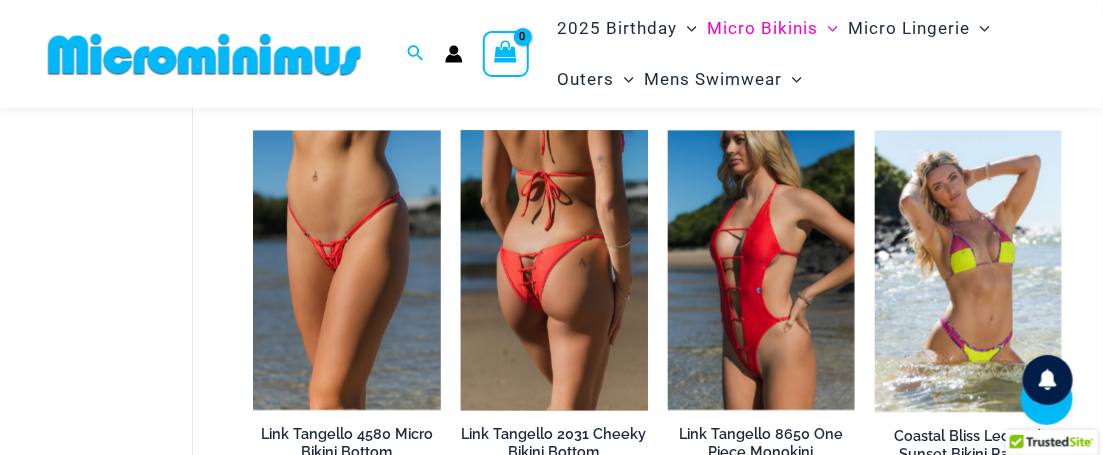 click at bounding box center (554, 270) 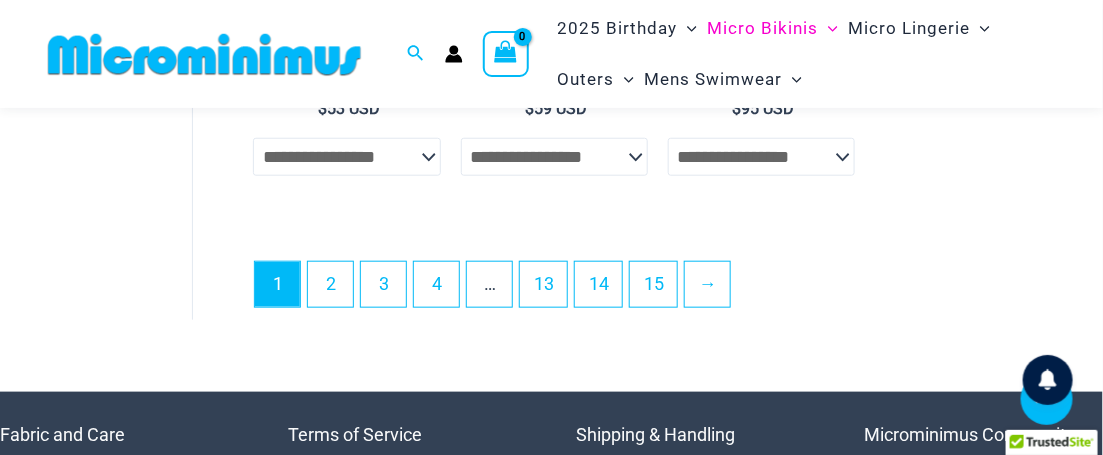 scroll, scrollTop: 4598, scrollLeft: 0, axis: vertical 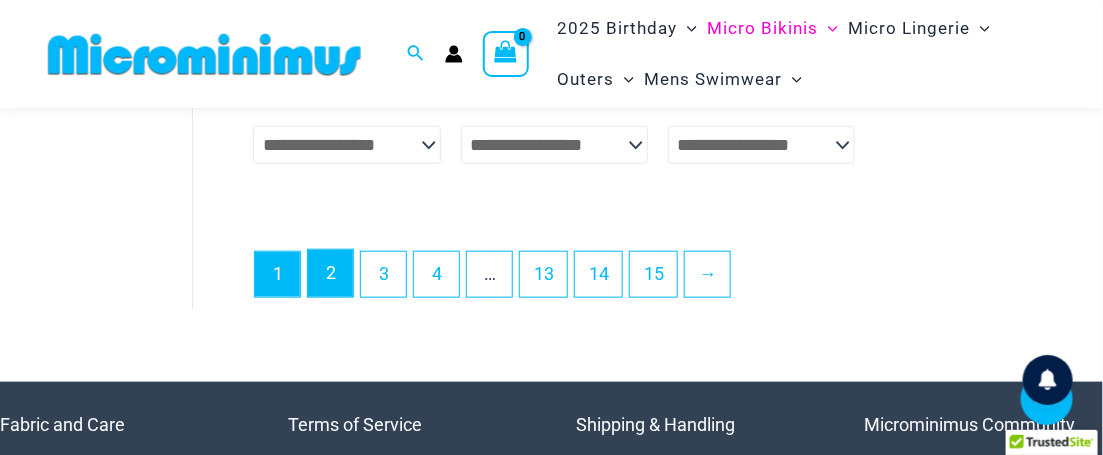 click on "2" at bounding box center [330, 273] 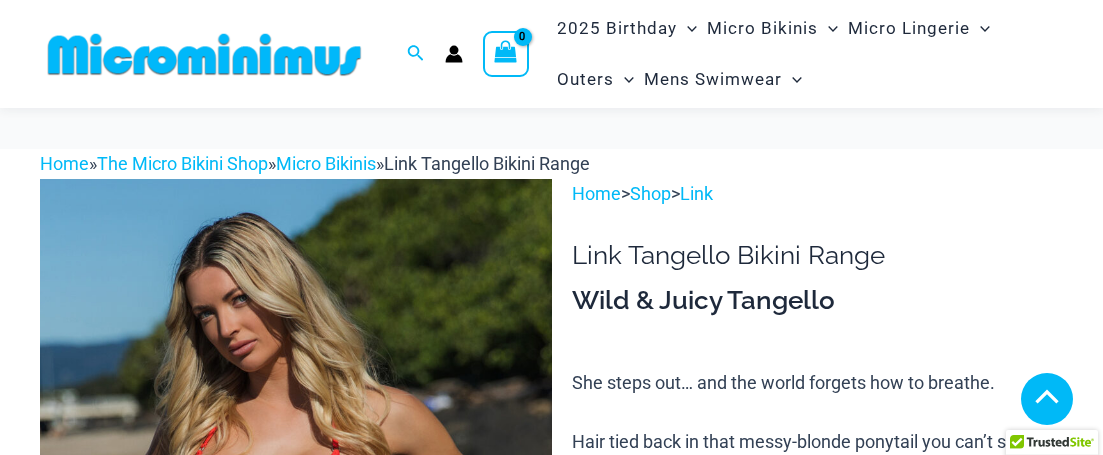 scroll, scrollTop: 313, scrollLeft: 0, axis: vertical 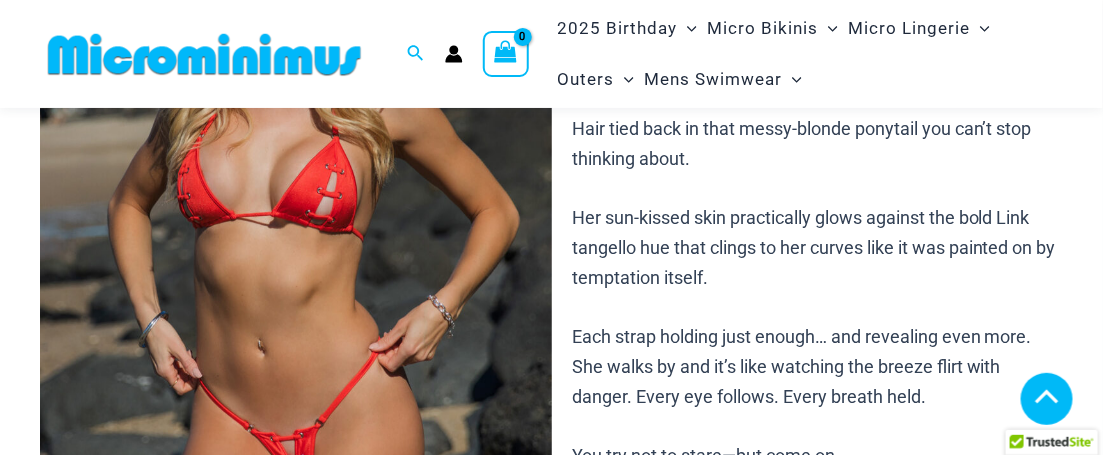 click at bounding box center (296, 249) 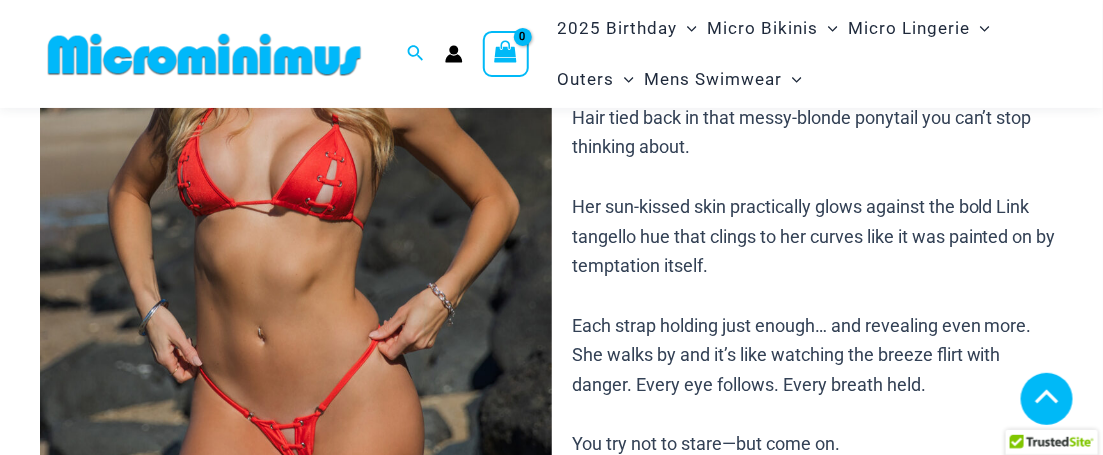 click at bounding box center (118, 760) 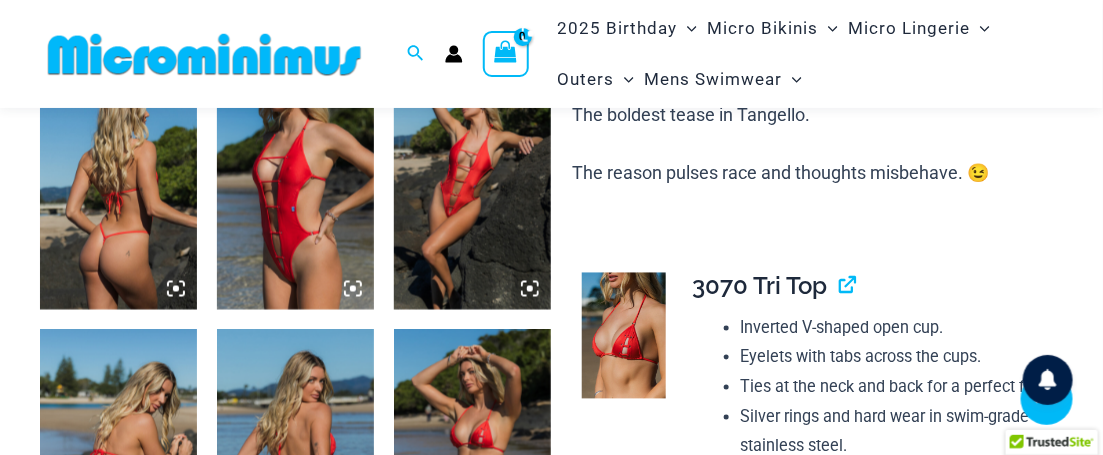 click at bounding box center [118, 193] 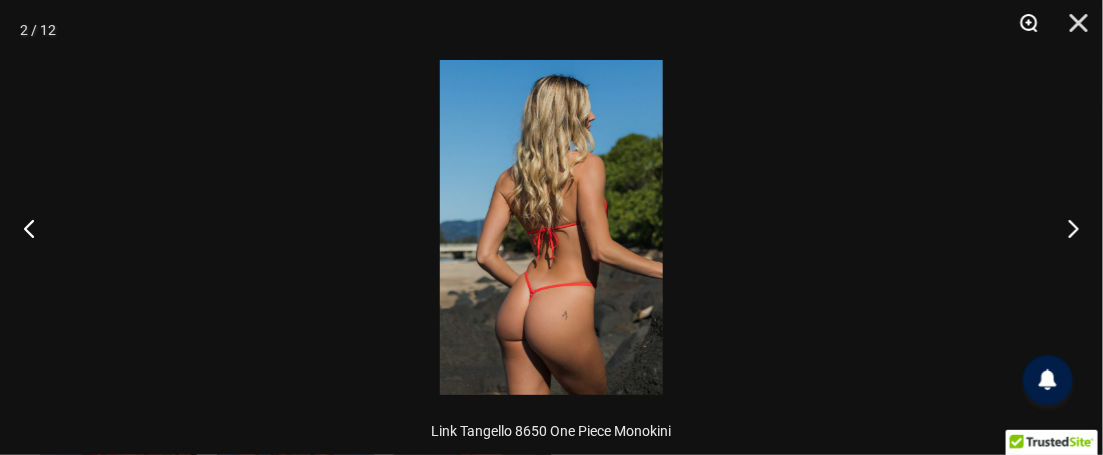 click at bounding box center (1022, 30) 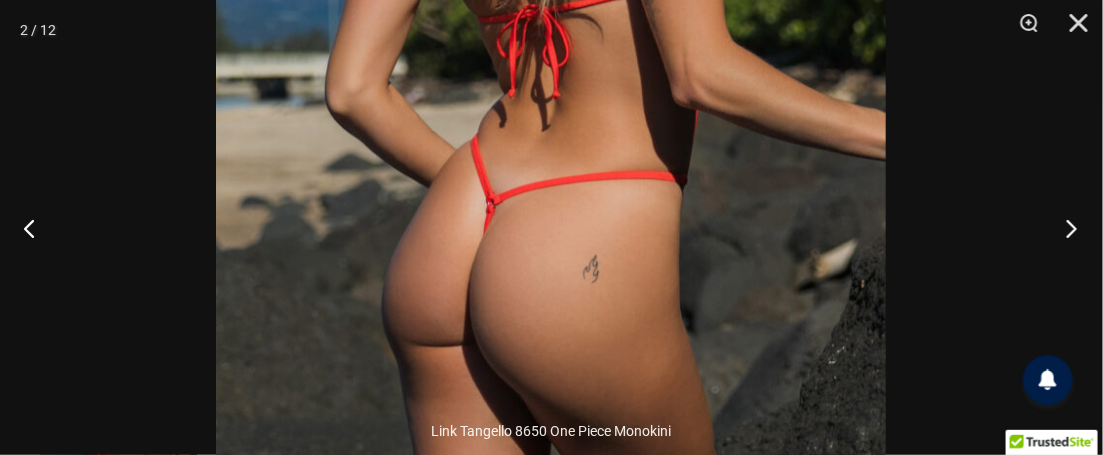click at bounding box center (1065, 228) 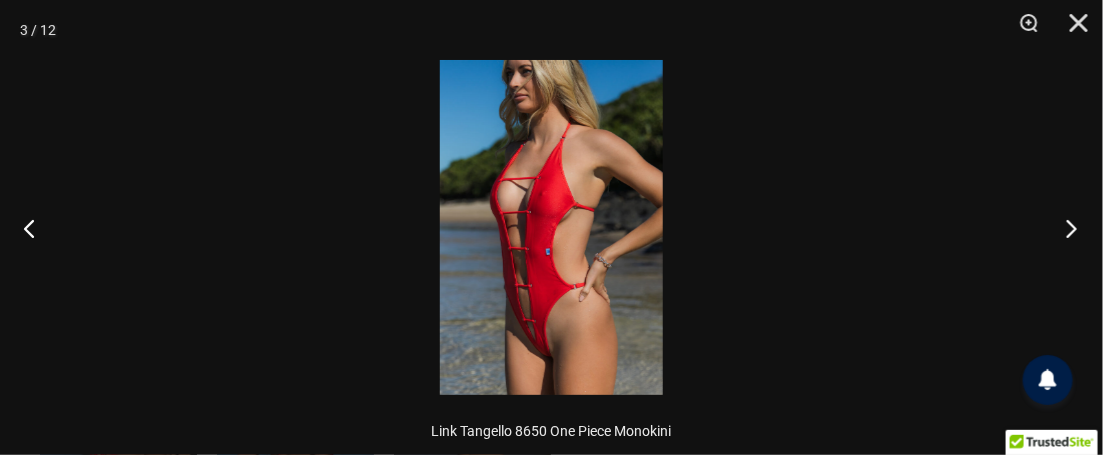 click at bounding box center (1065, 228) 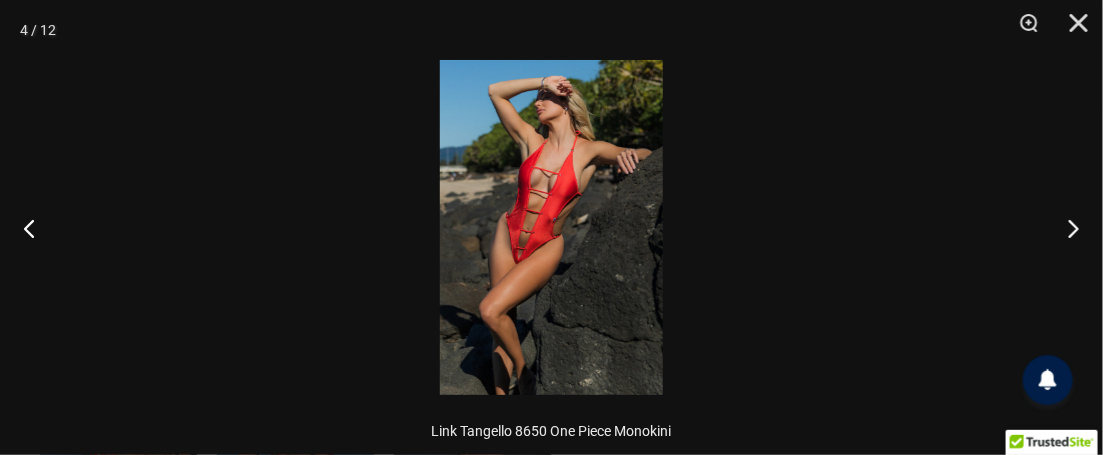 click at bounding box center (551, 227) 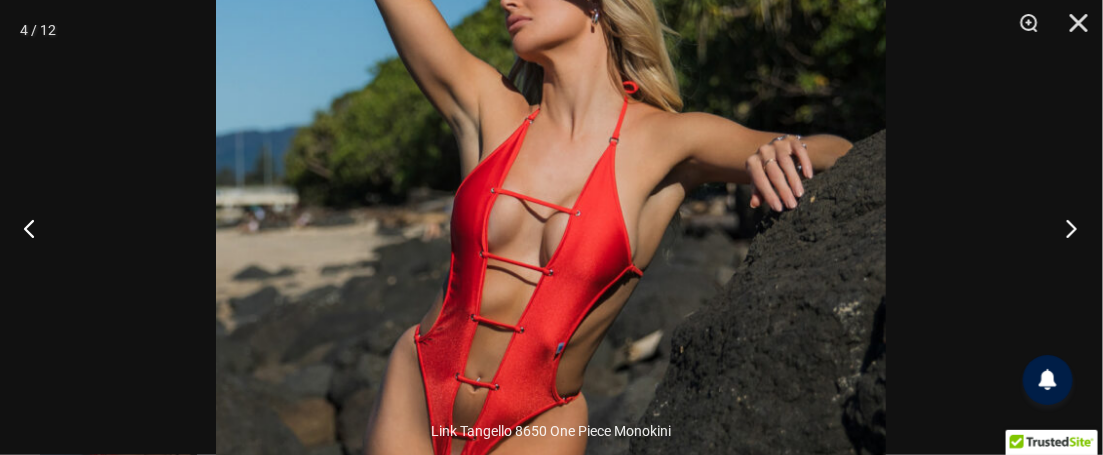 click at bounding box center (1065, 228) 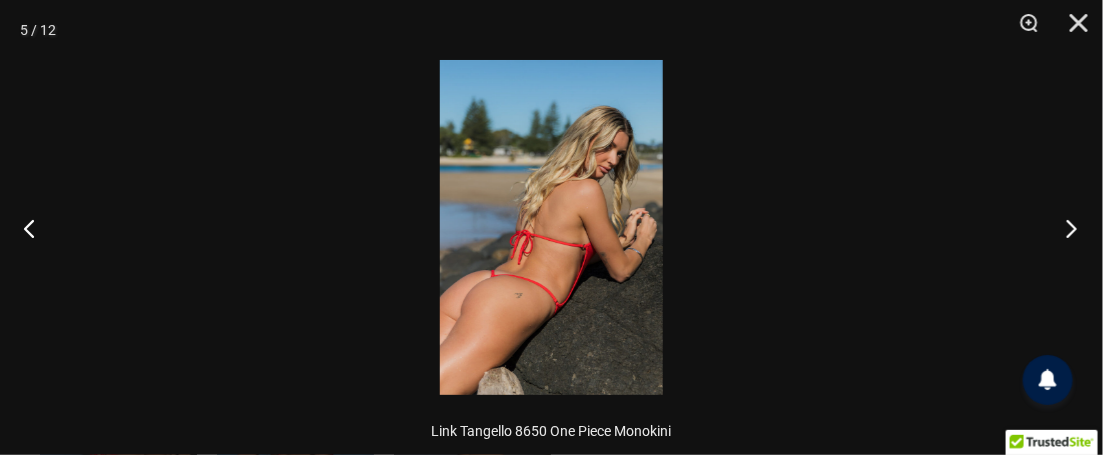 click at bounding box center (1065, 228) 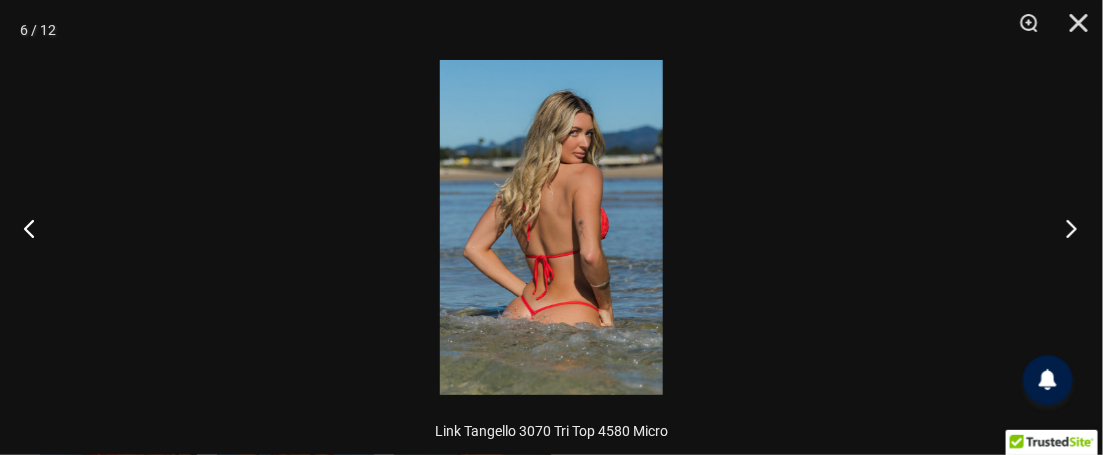 click at bounding box center (1065, 228) 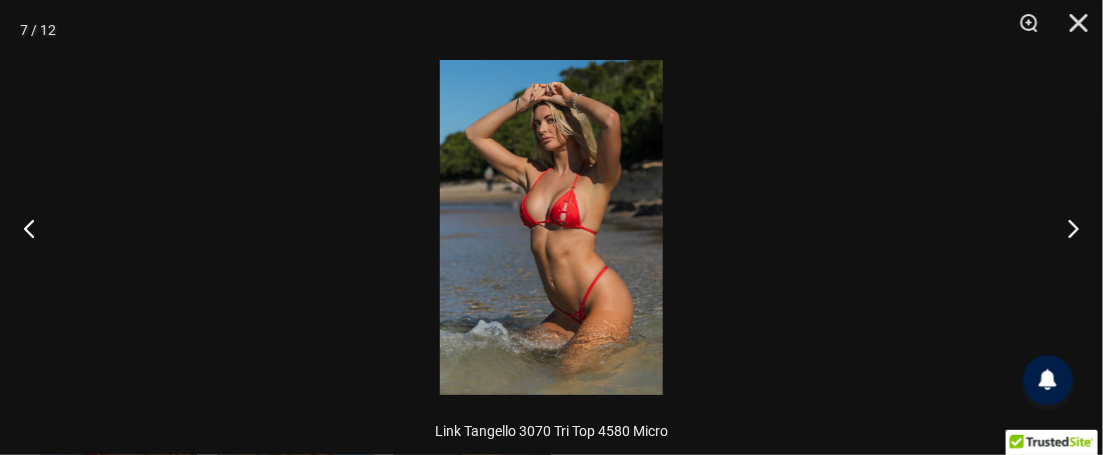 click at bounding box center [551, 227] 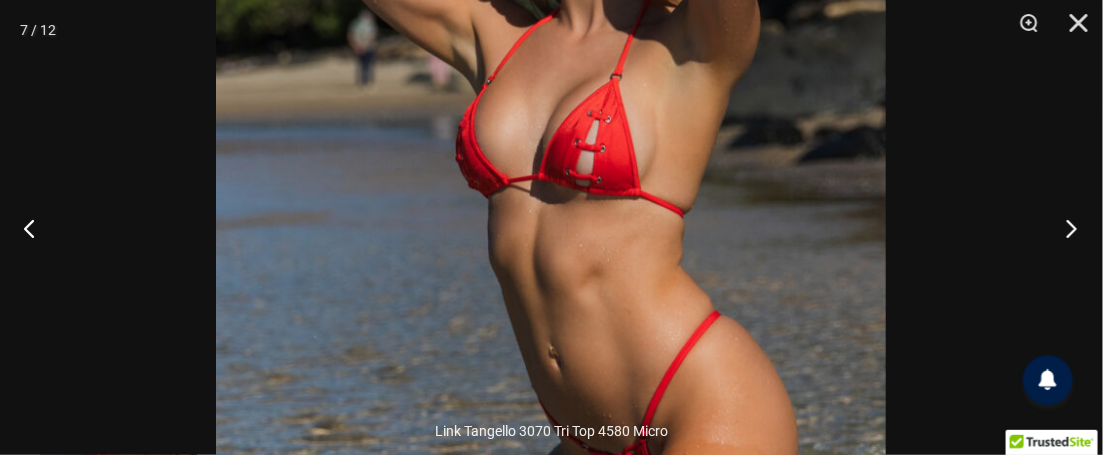 click at bounding box center (1065, 228) 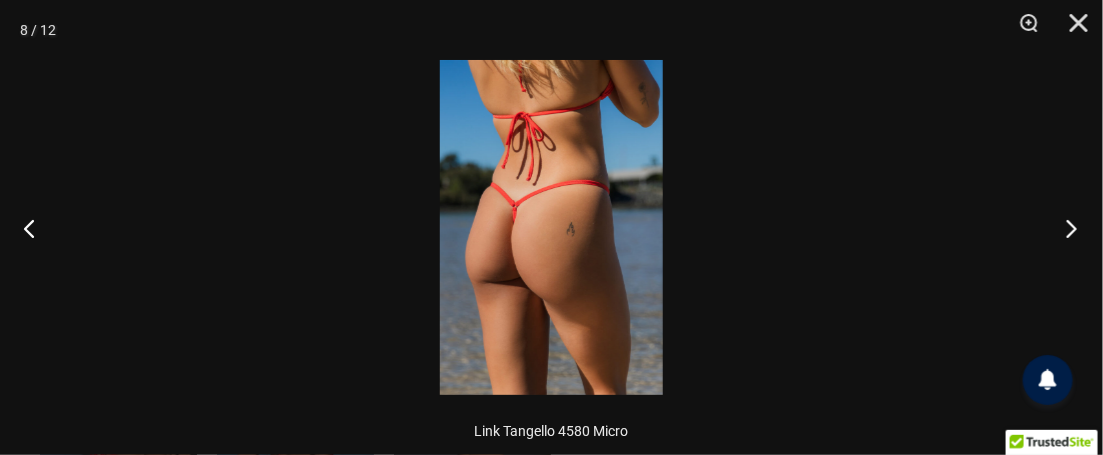 click at bounding box center [1065, 228] 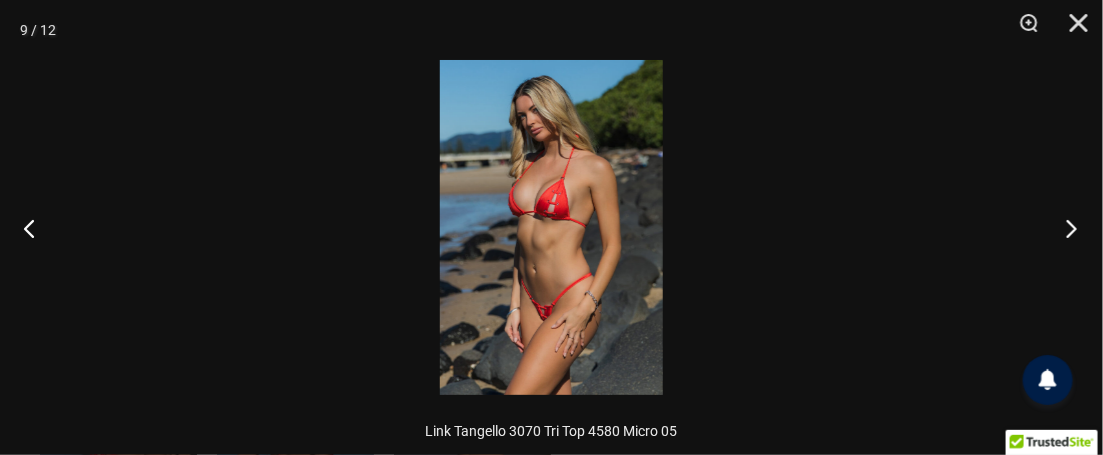 click at bounding box center [1065, 228] 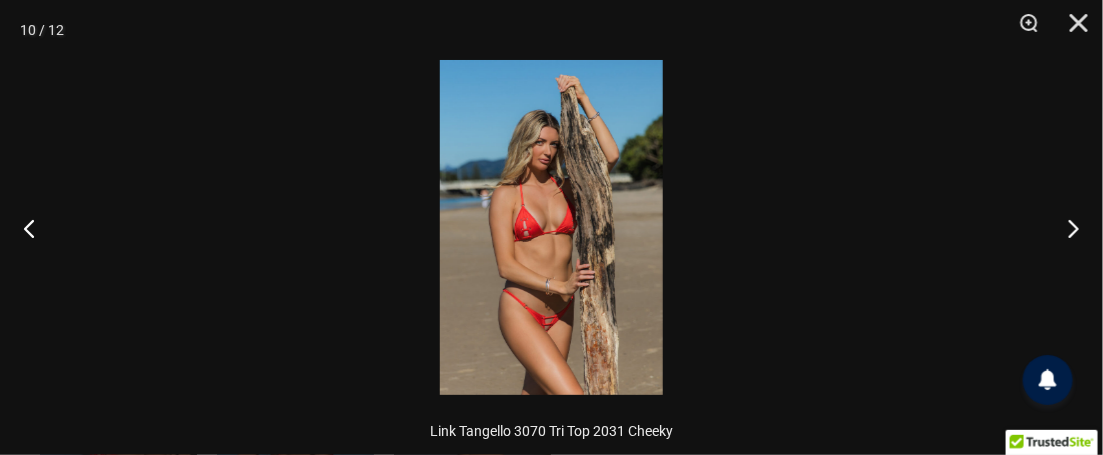 click at bounding box center (551, 227) 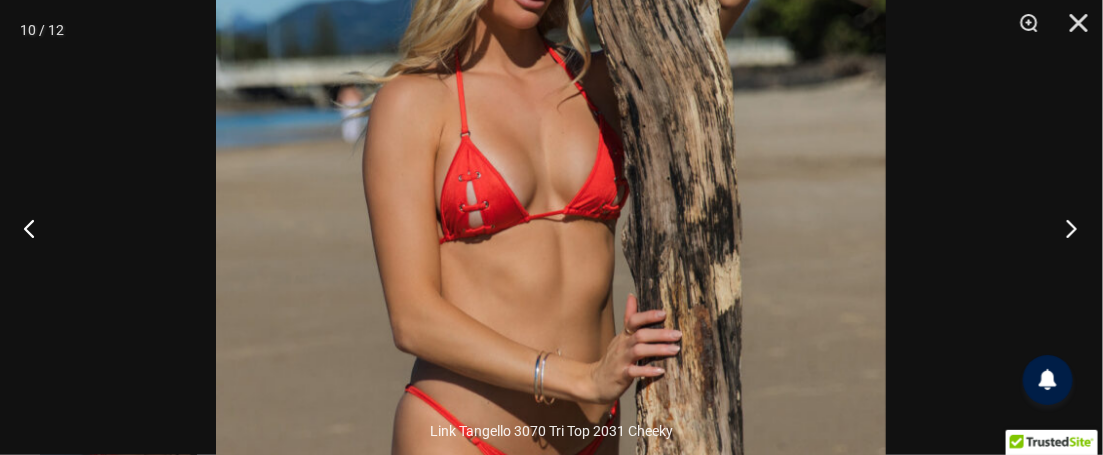 click at bounding box center [1065, 228] 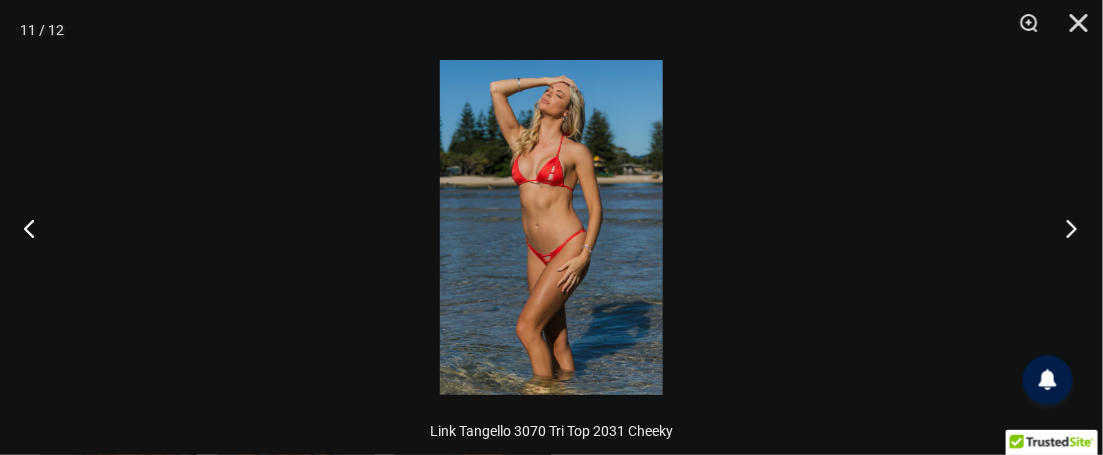 click at bounding box center [1065, 228] 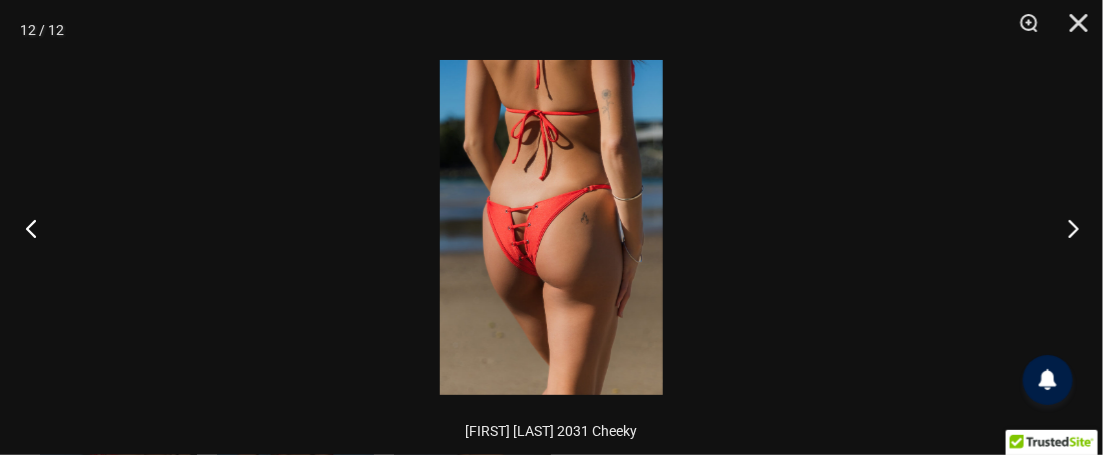 click at bounding box center [37, 228] 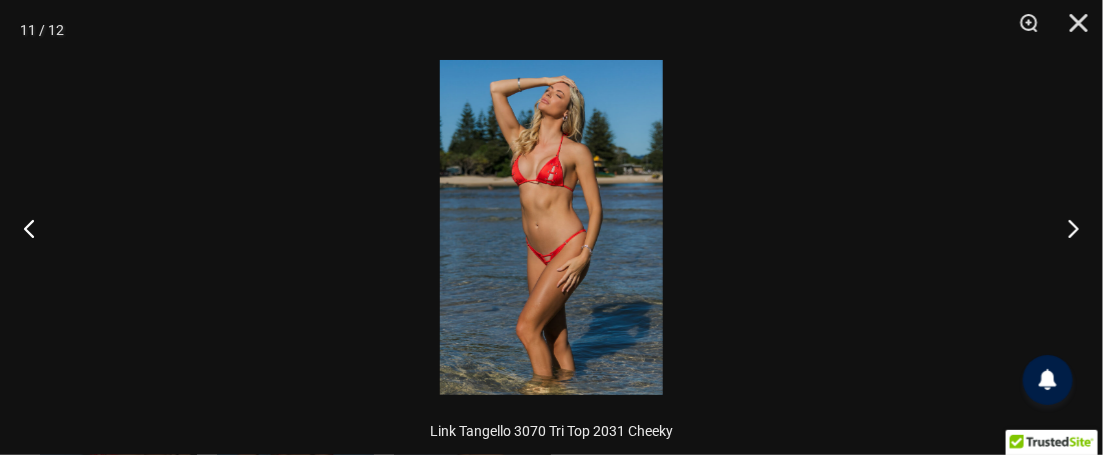 click at bounding box center (551, 227) 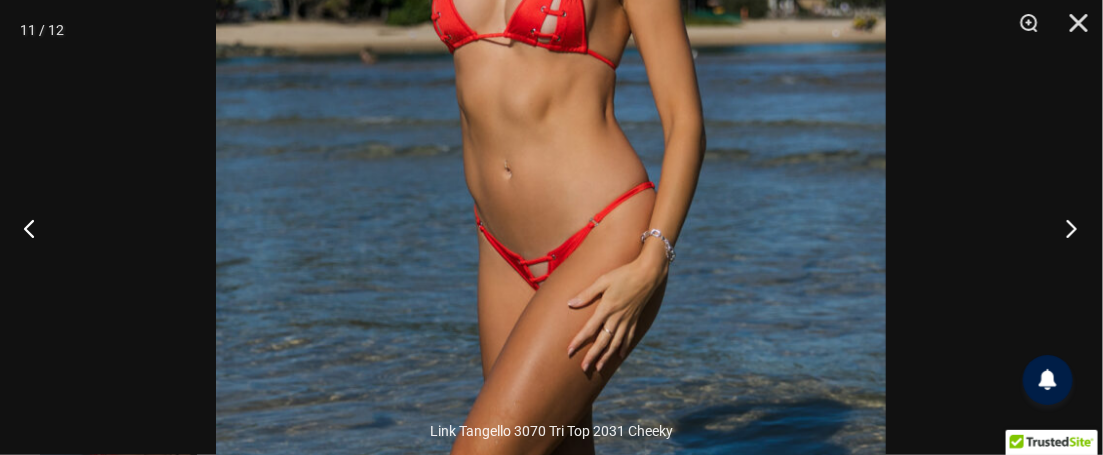 click at bounding box center (1065, 228) 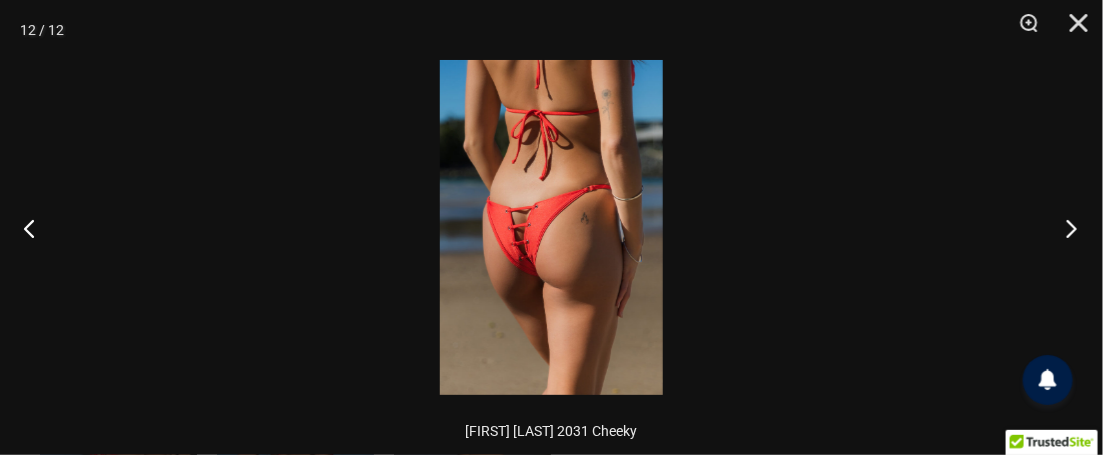 click at bounding box center [1065, 228] 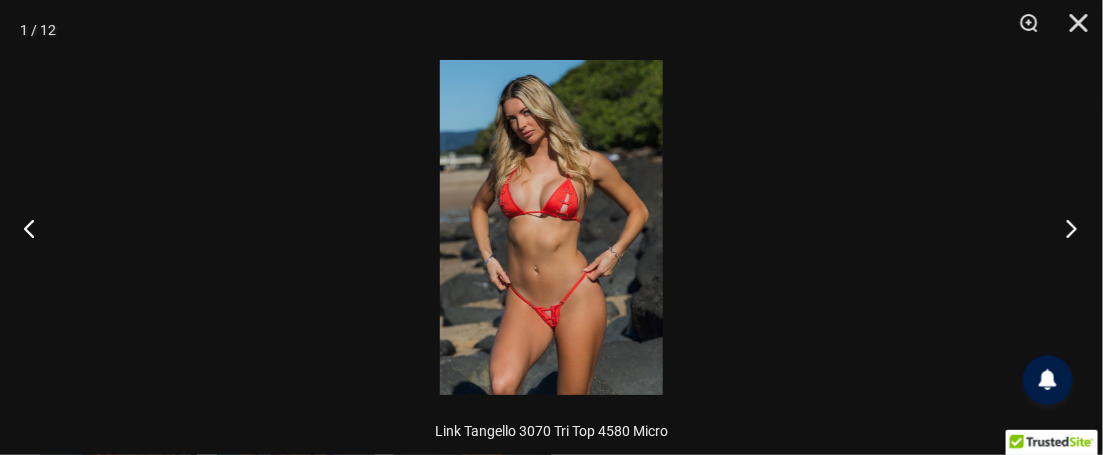click at bounding box center (1065, 228) 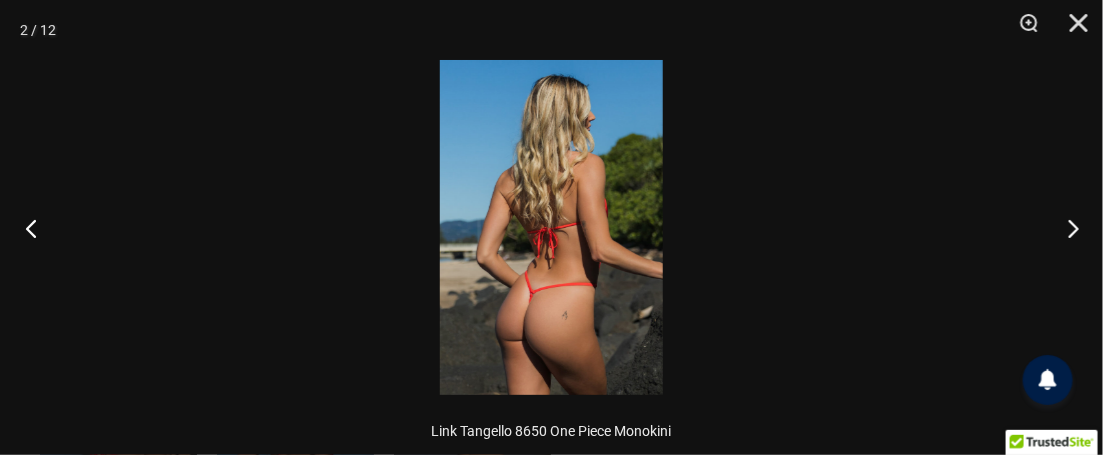 click at bounding box center [37, 228] 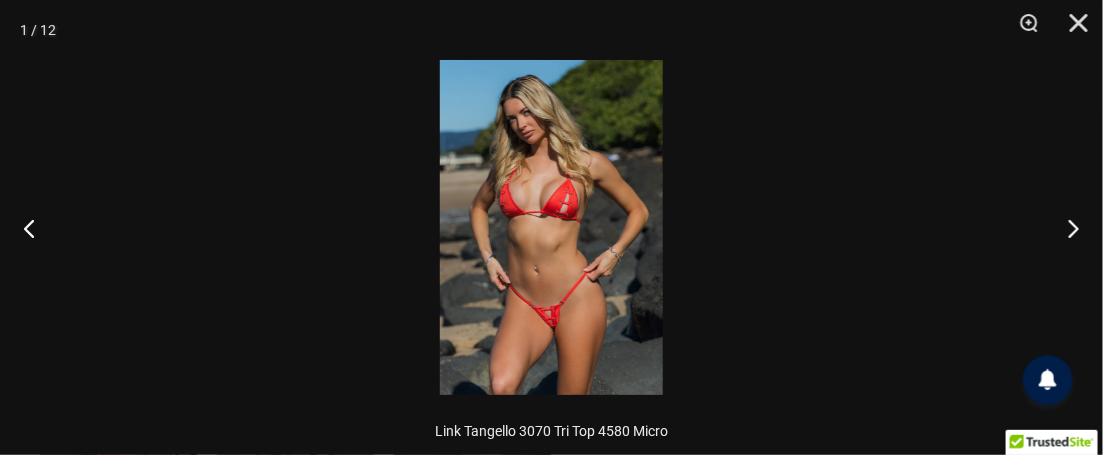 click at bounding box center [551, 227] 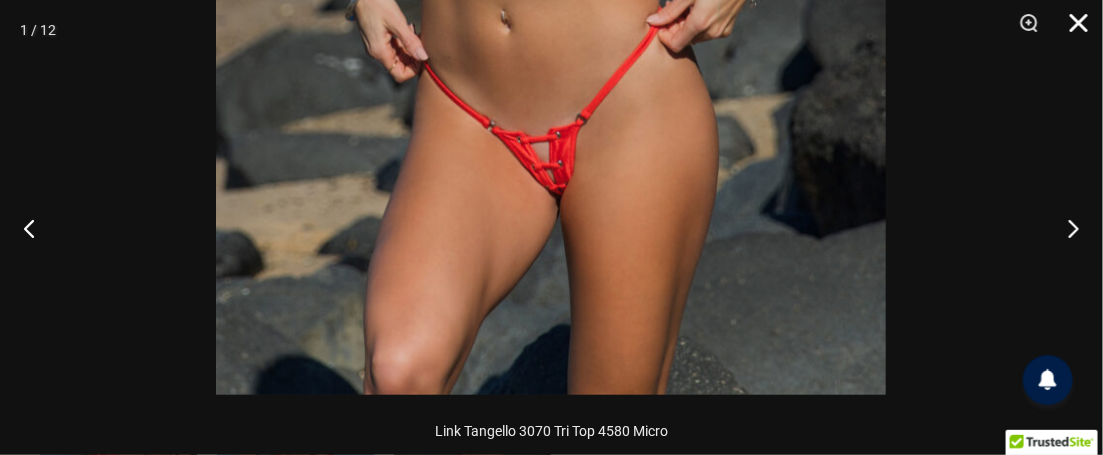 click at bounding box center [1072, 30] 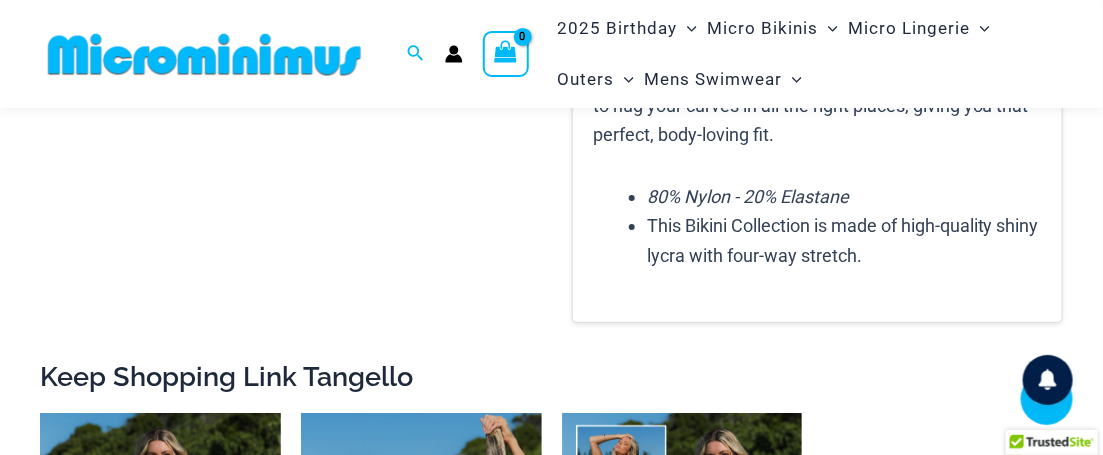 scroll, scrollTop: 1887, scrollLeft: 0, axis: vertical 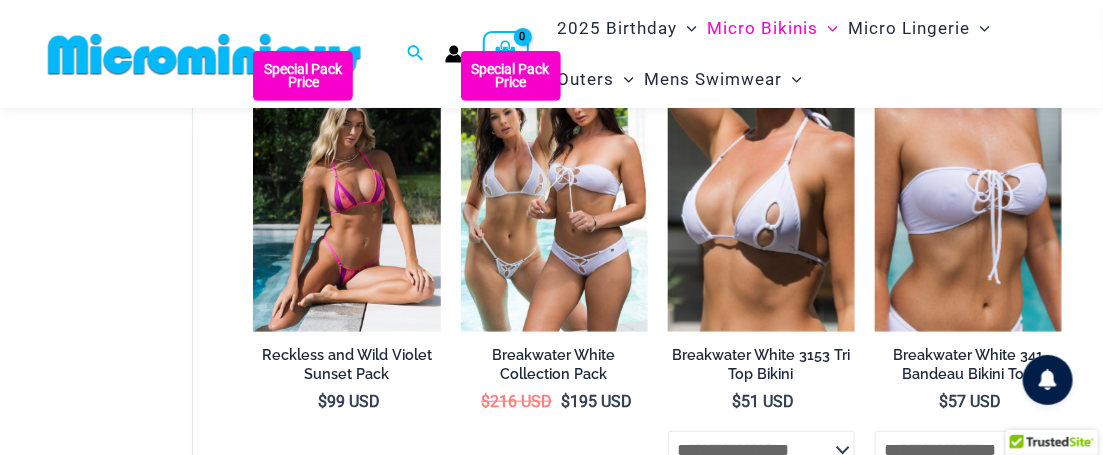 click at bounding box center [761, 191] 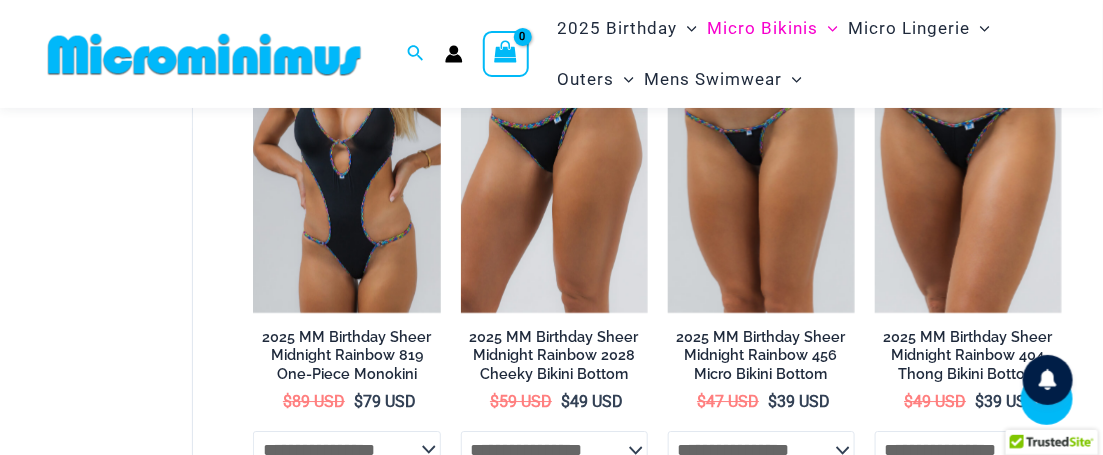 scroll, scrollTop: 3993, scrollLeft: 0, axis: vertical 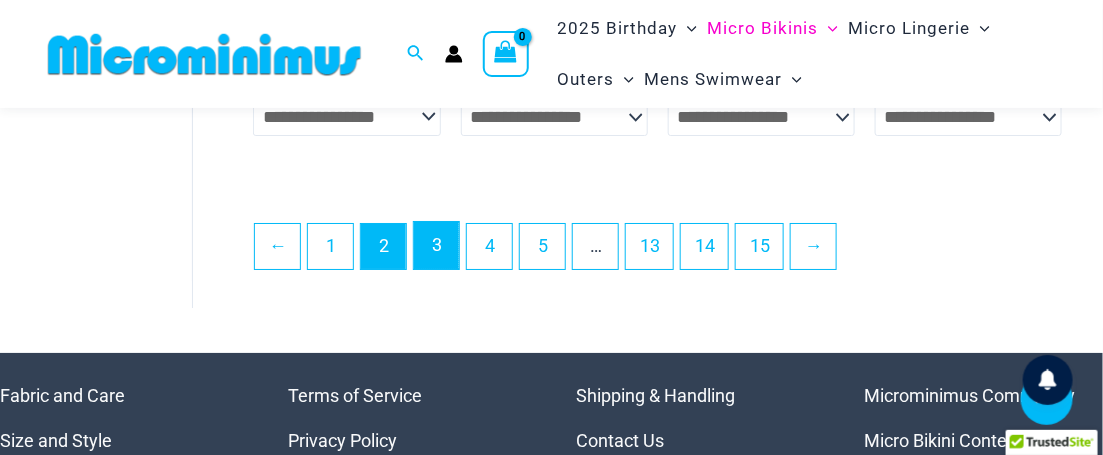 click on "3" at bounding box center [436, 245] 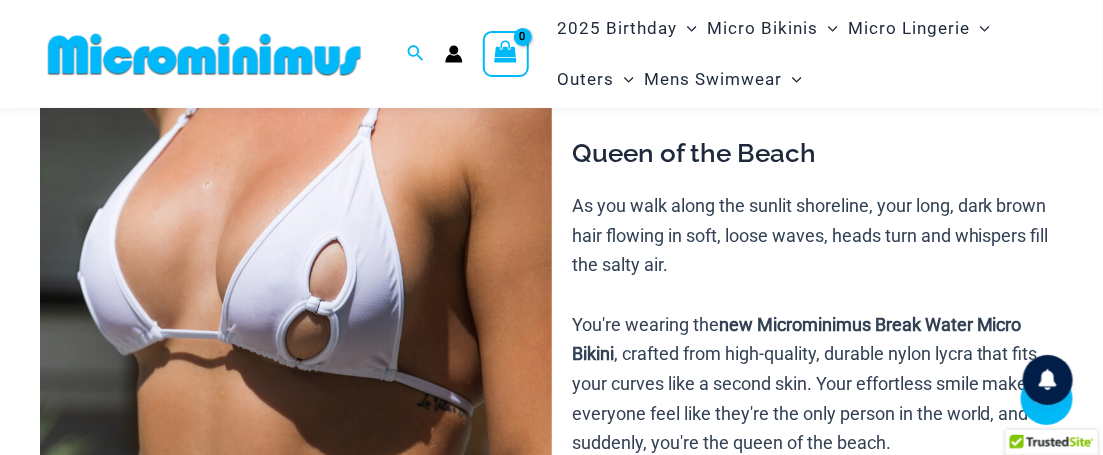 scroll, scrollTop: 555, scrollLeft: 0, axis: vertical 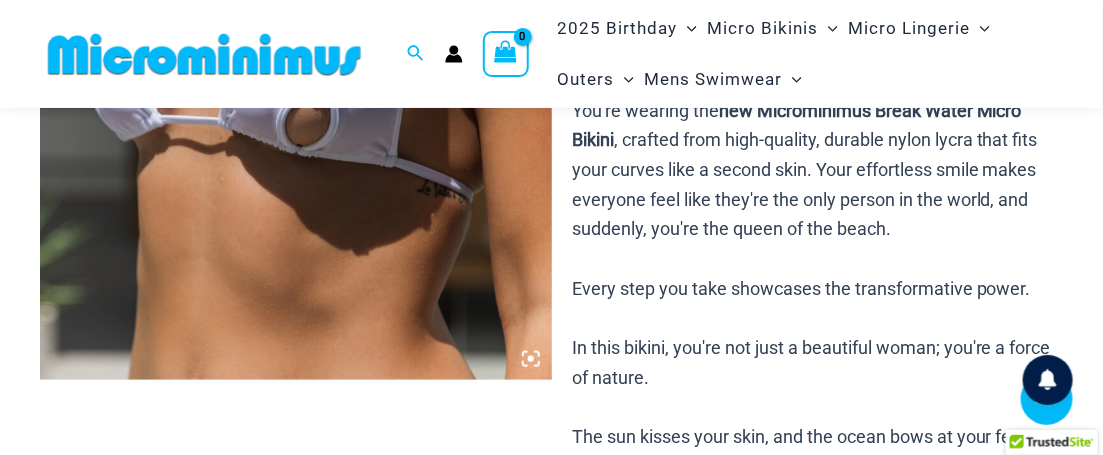 click at bounding box center [296, -5] 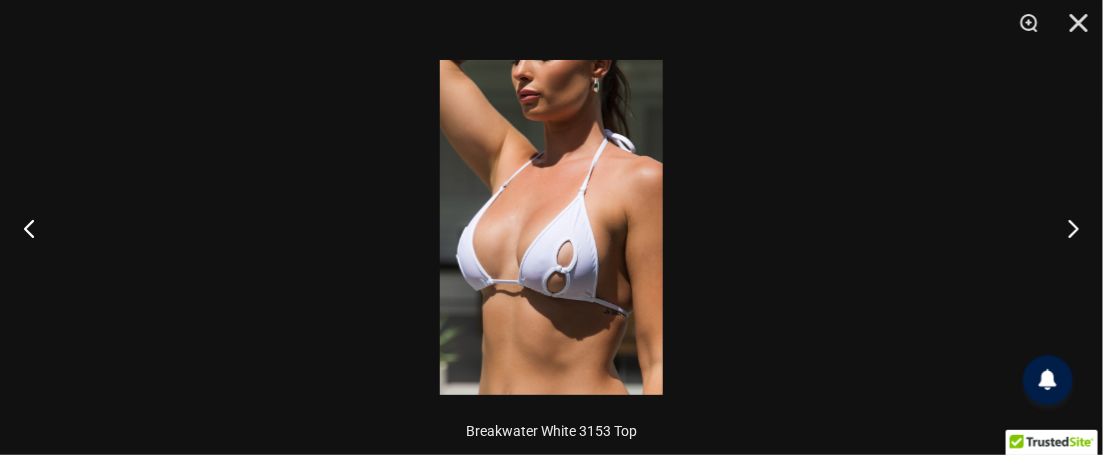 click at bounding box center [551, 227] 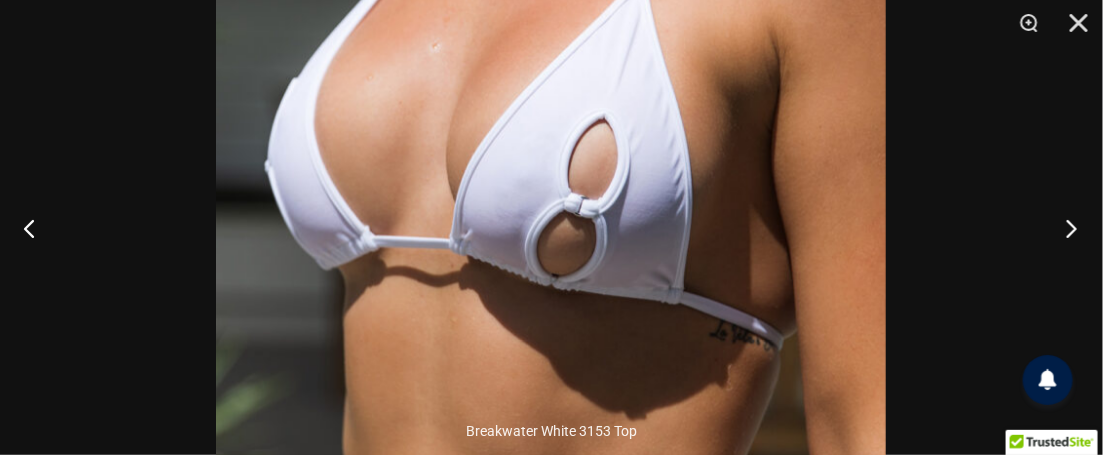 click at bounding box center [1065, 228] 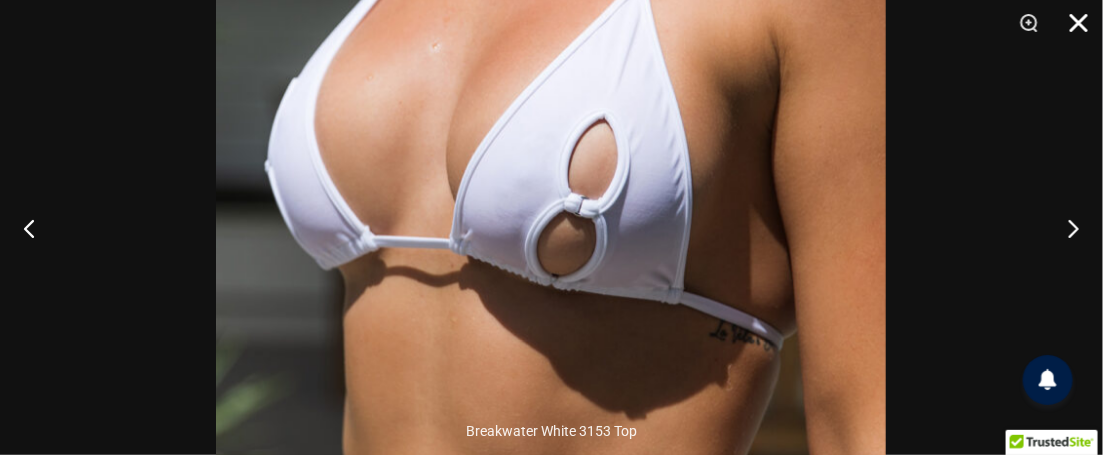 click at bounding box center (1072, 30) 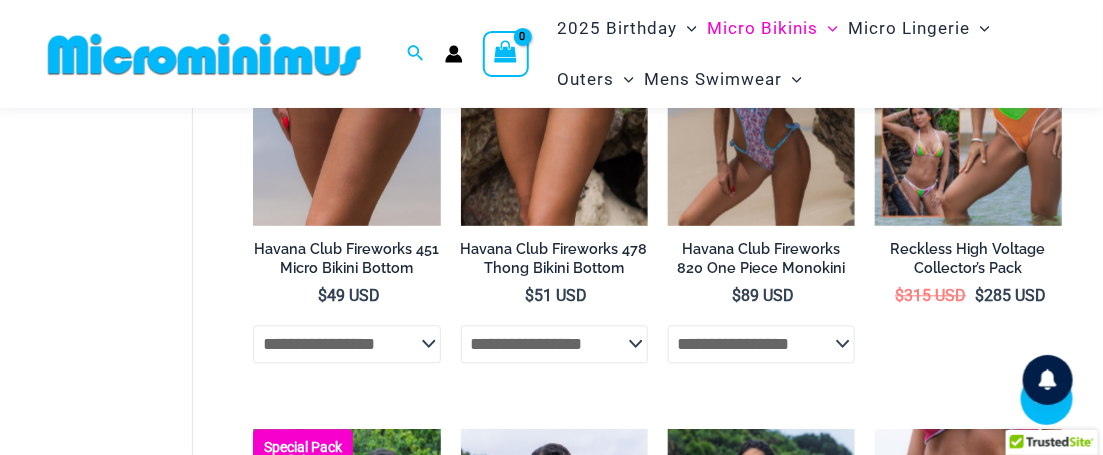 scroll, scrollTop: 2994, scrollLeft: 0, axis: vertical 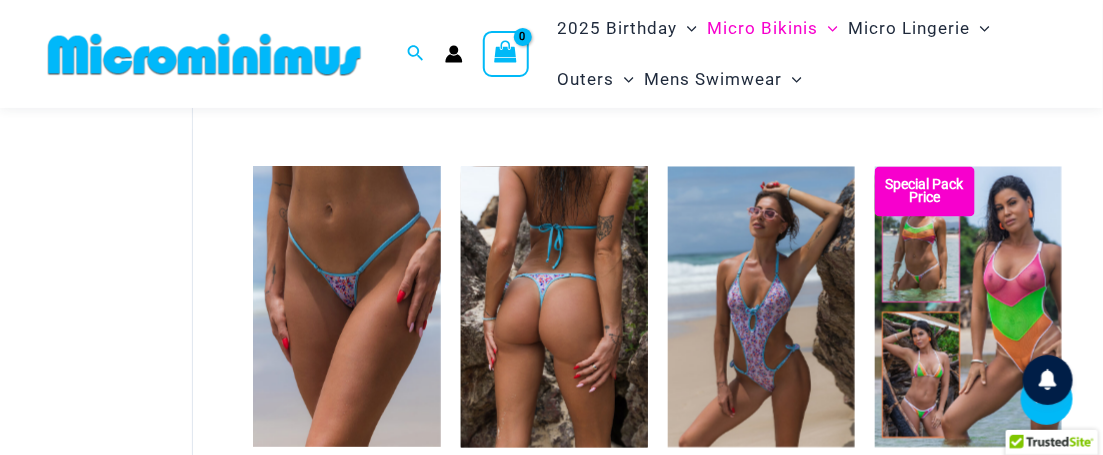 click at bounding box center (554, 307) 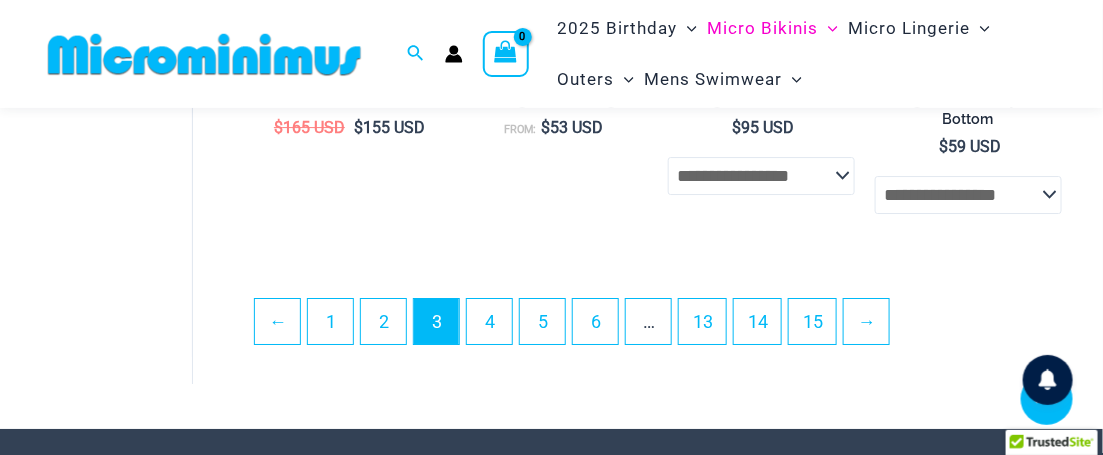 scroll, scrollTop: 3869, scrollLeft: 0, axis: vertical 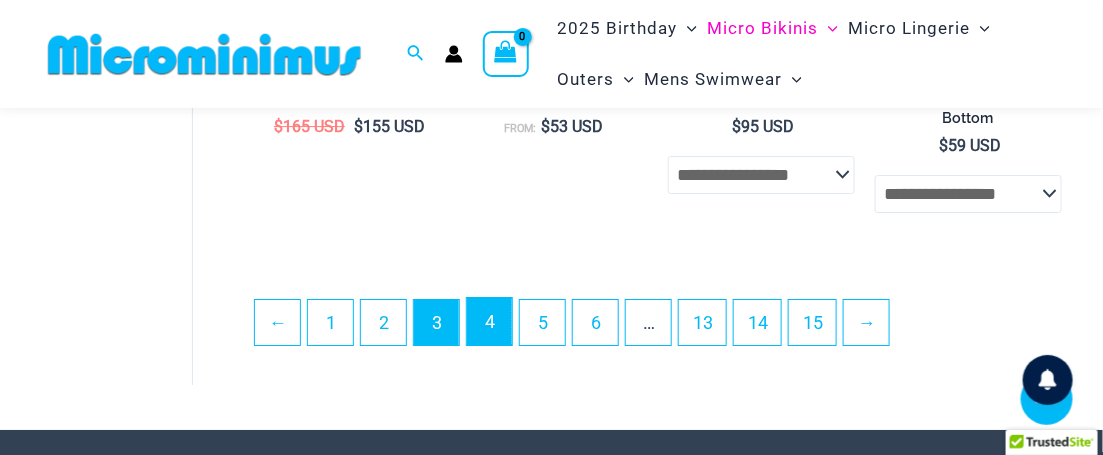 click on "4" at bounding box center [489, 321] 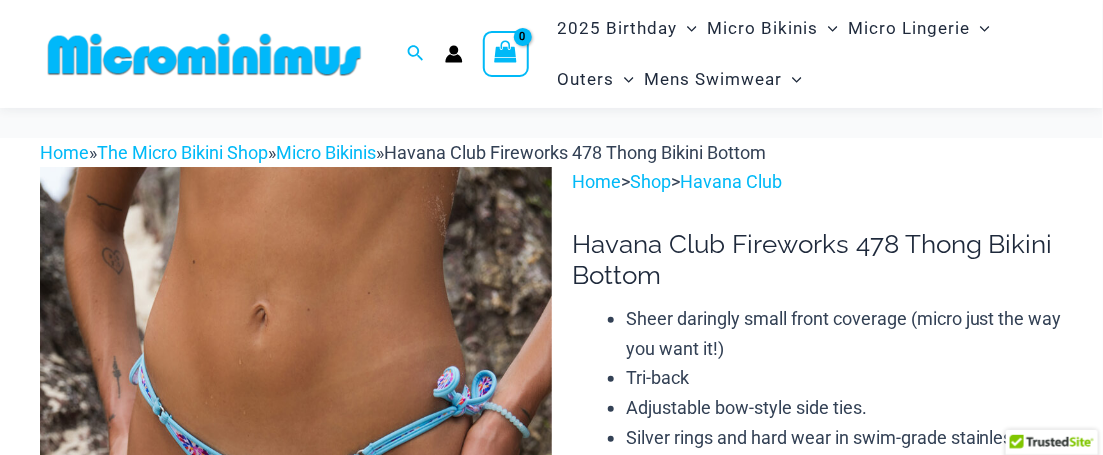 scroll, scrollTop: 111, scrollLeft: 0, axis: vertical 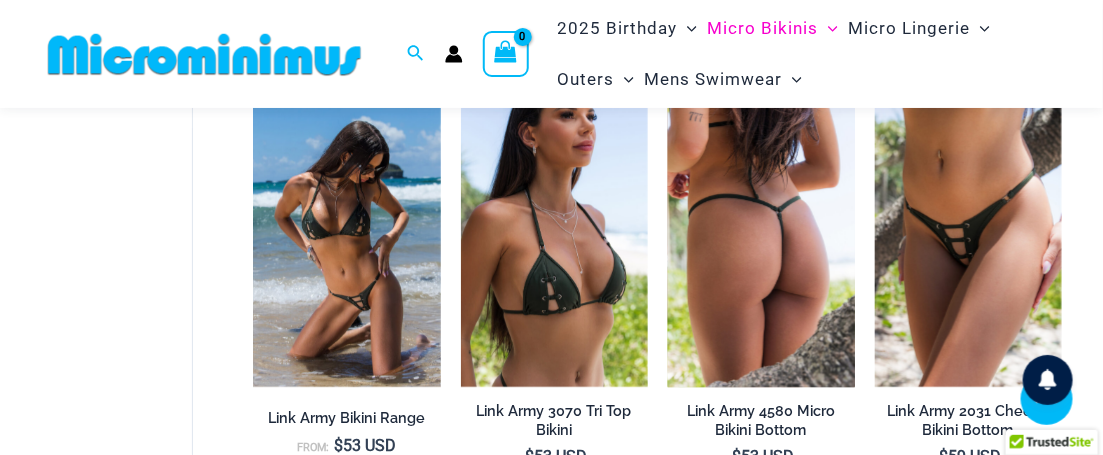click at bounding box center [761, 247] 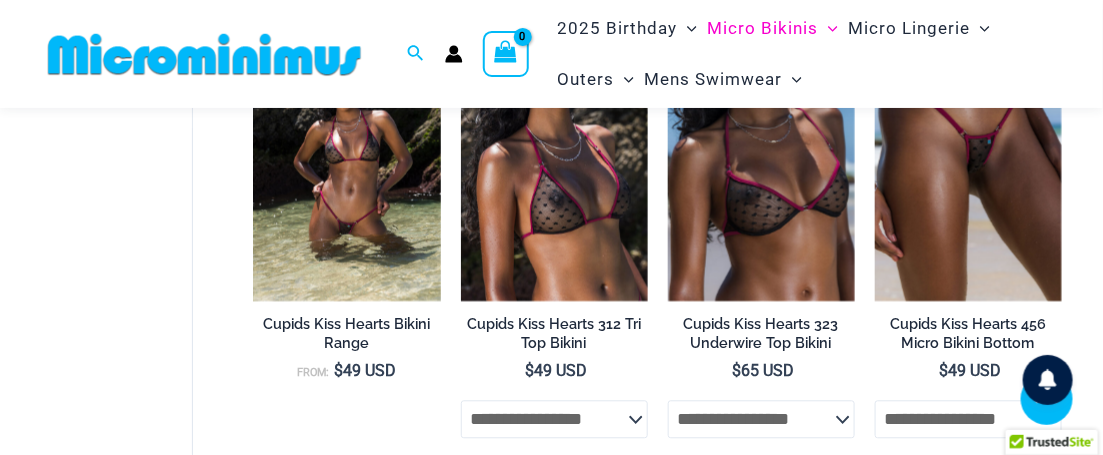 scroll, scrollTop: 3059, scrollLeft: 0, axis: vertical 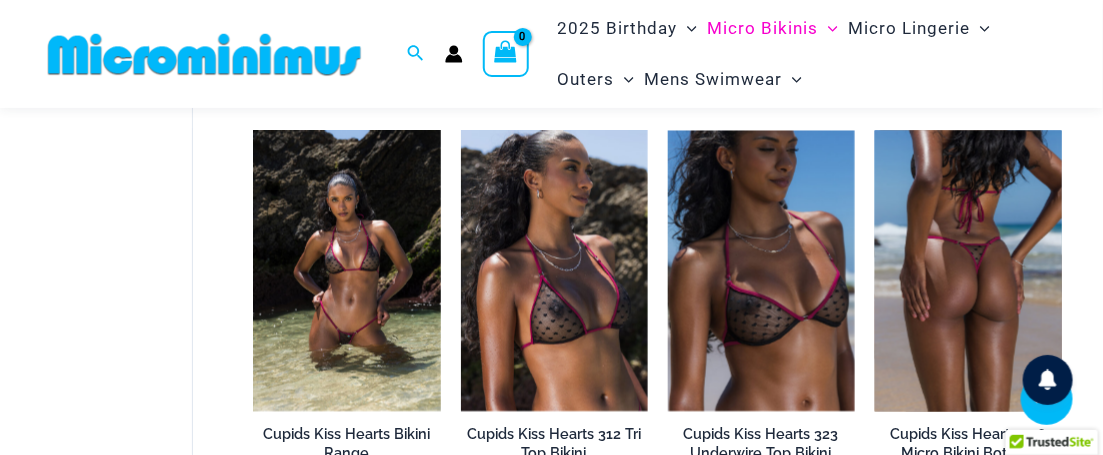 click at bounding box center [968, 271] 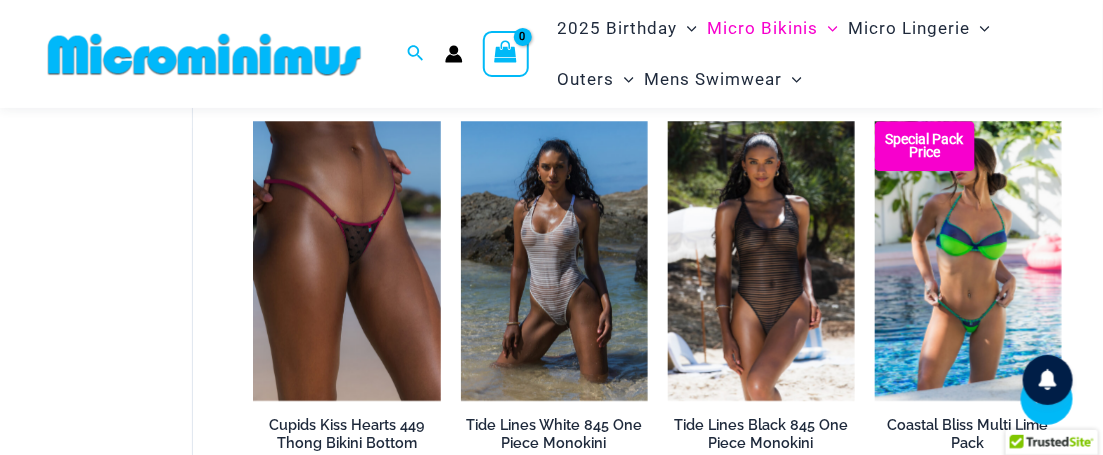 scroll, scrollTop: 3582, scrollLeft: 0, axis: vertical 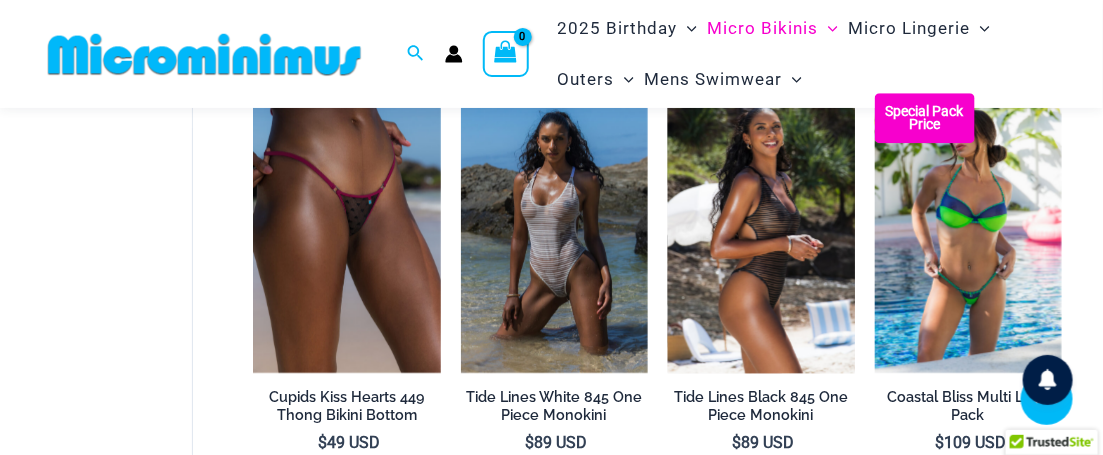 click at bounding box center (761, 233) 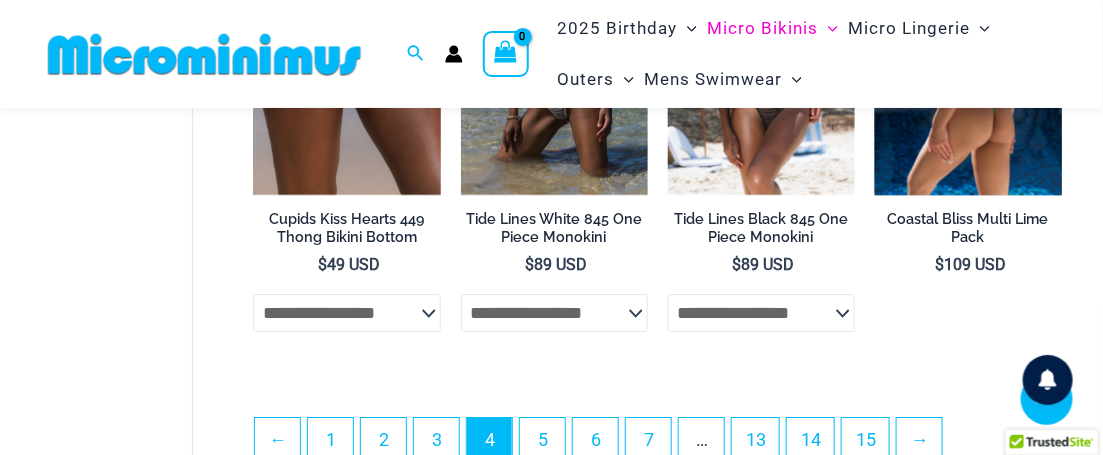 scroll, scrollTop: 3883, scrollLeft: 0, axis: vertical 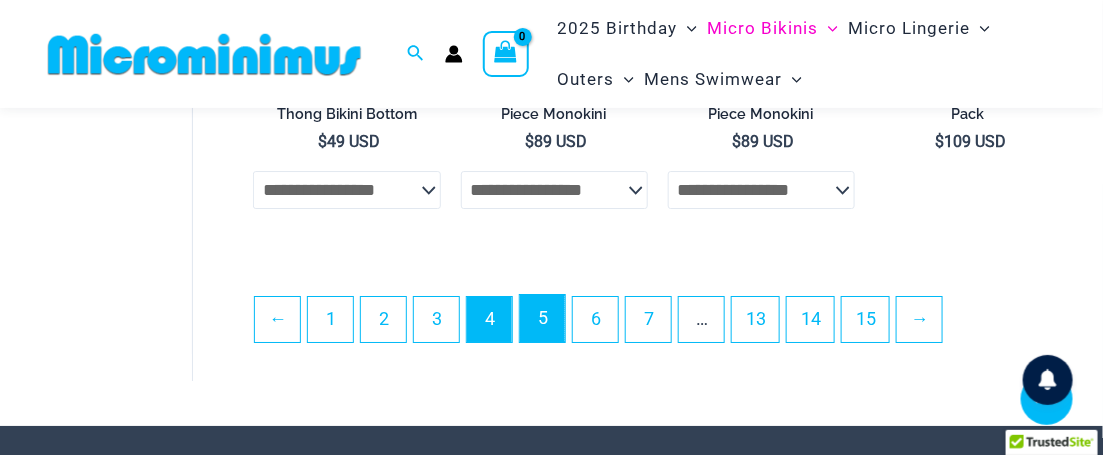 click on "5" at bounding box center [542, 318] 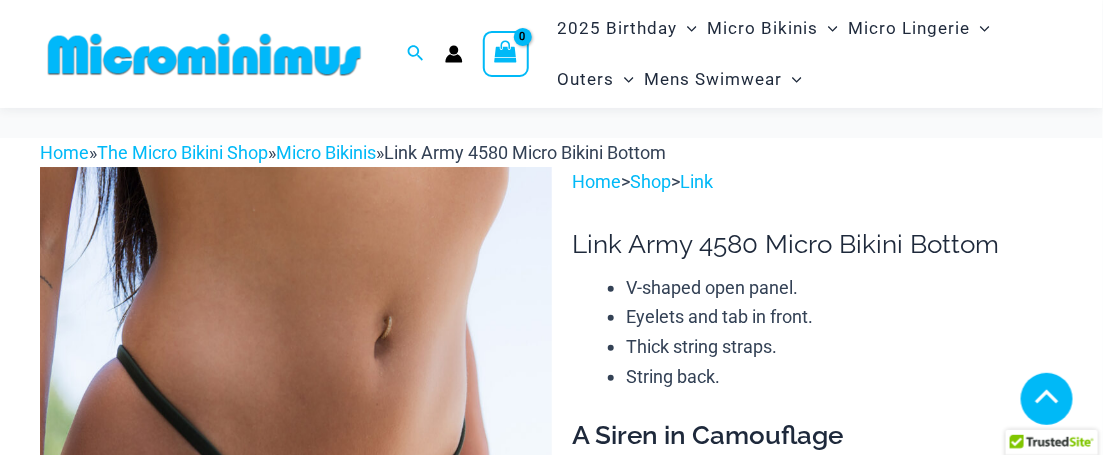 scroll, scrollTop: 313, scrollLeft: 0, axis: vertical 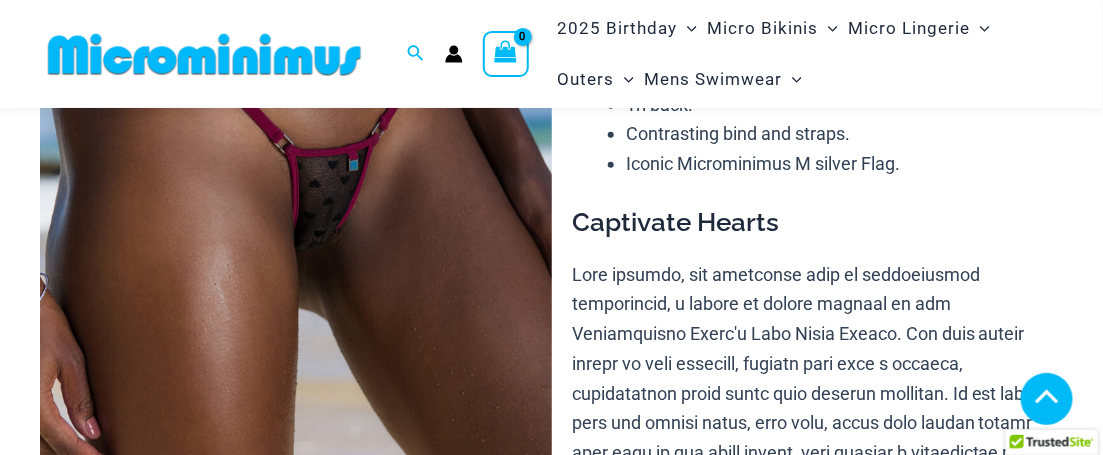 click 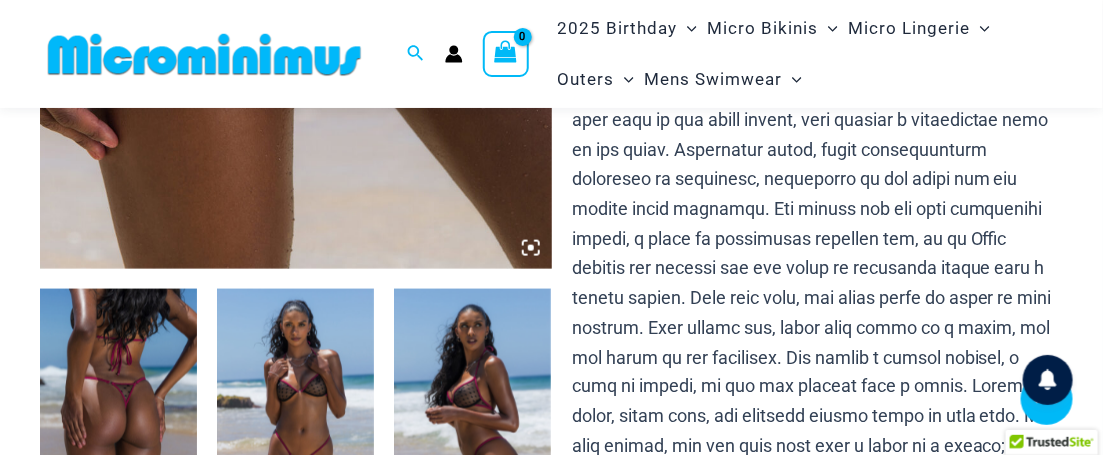click at bounding box center (296, -116) 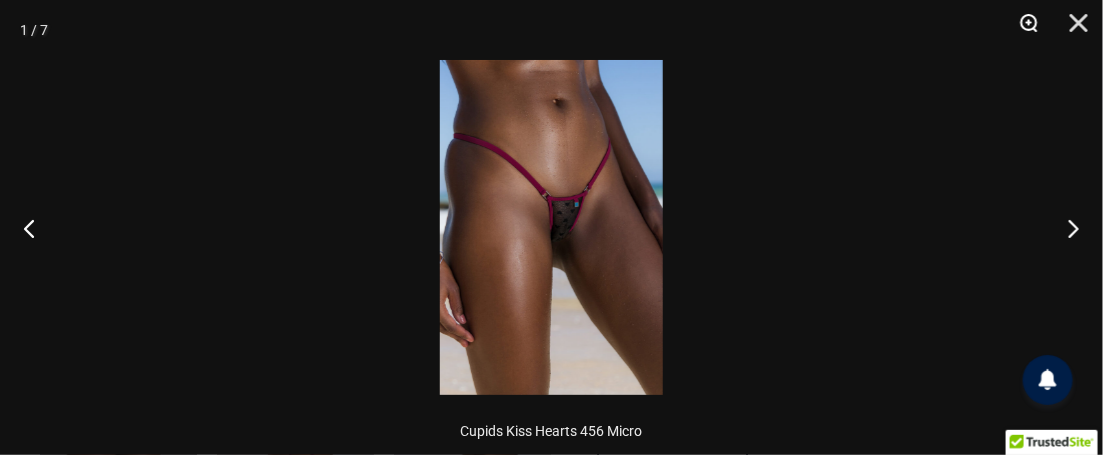 click at bounding box center [1022, 30] 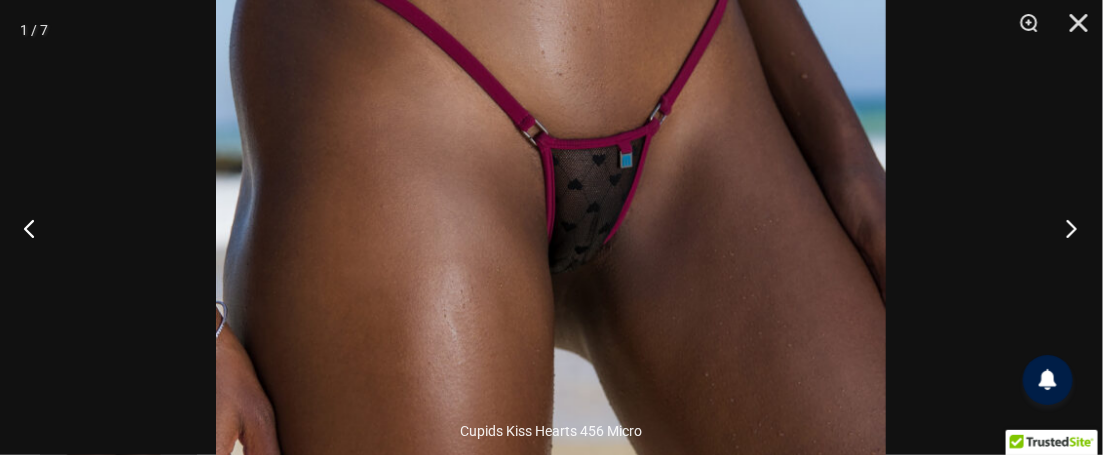 click at bounding box center [1065, 228] 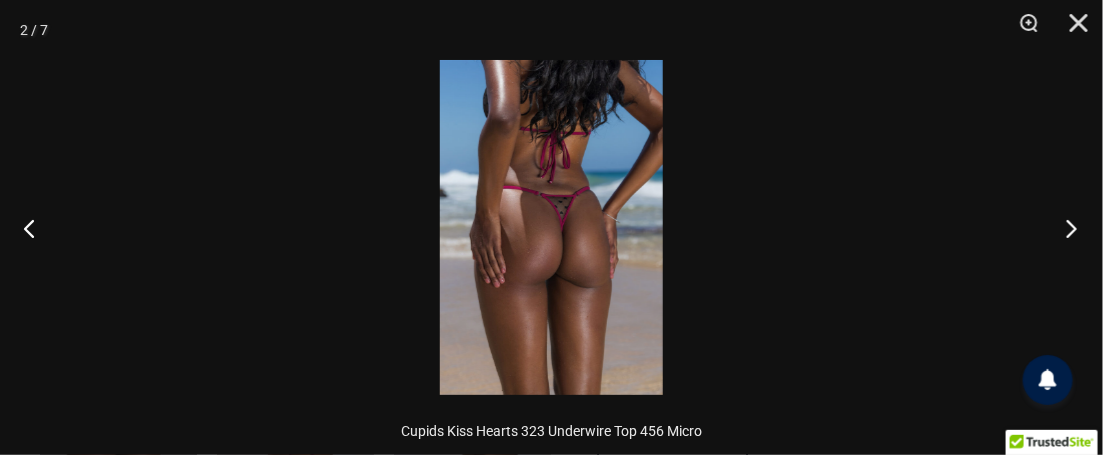 click at bounding box center (1065, 228) 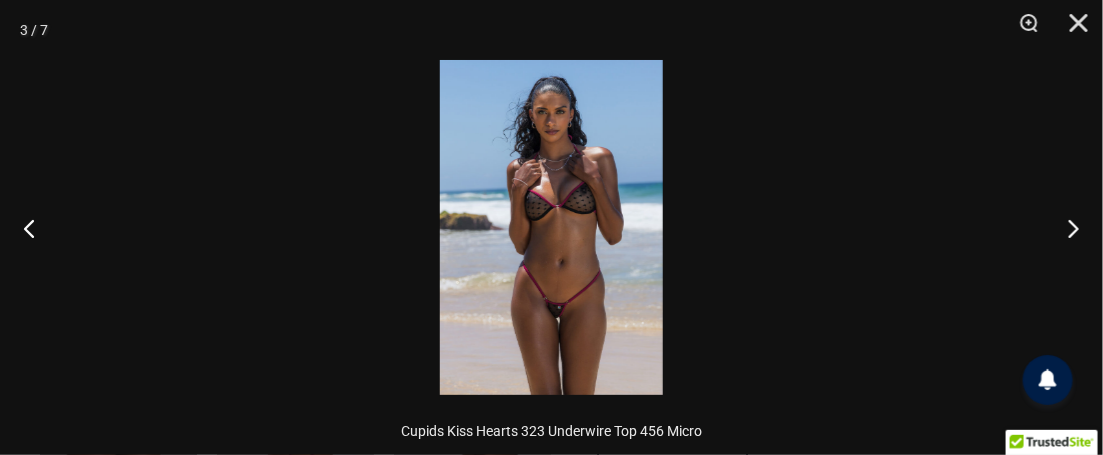 click at bounding box center (551, 227) 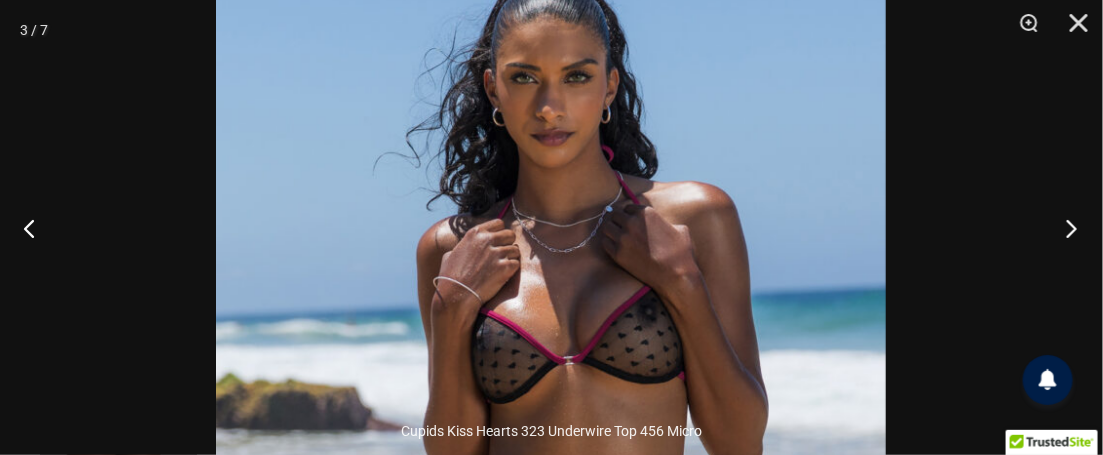 click at bounding box center (1065, 228) 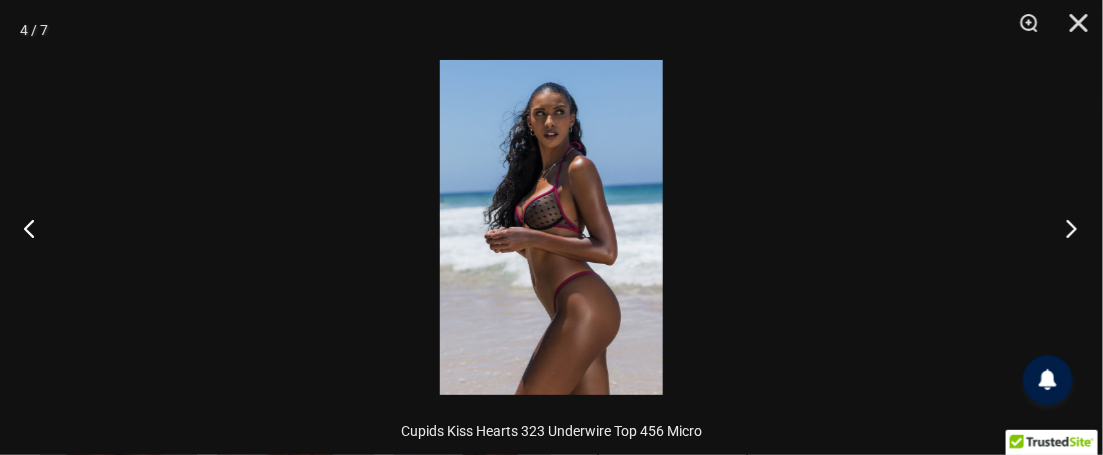 click at bounding box center (1065, 228) 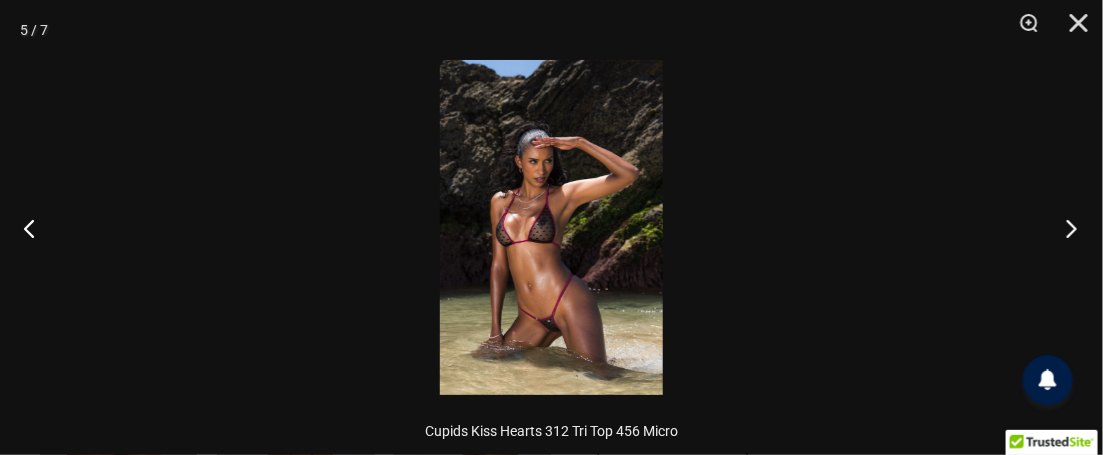 click at bounding box center [1065, 228] 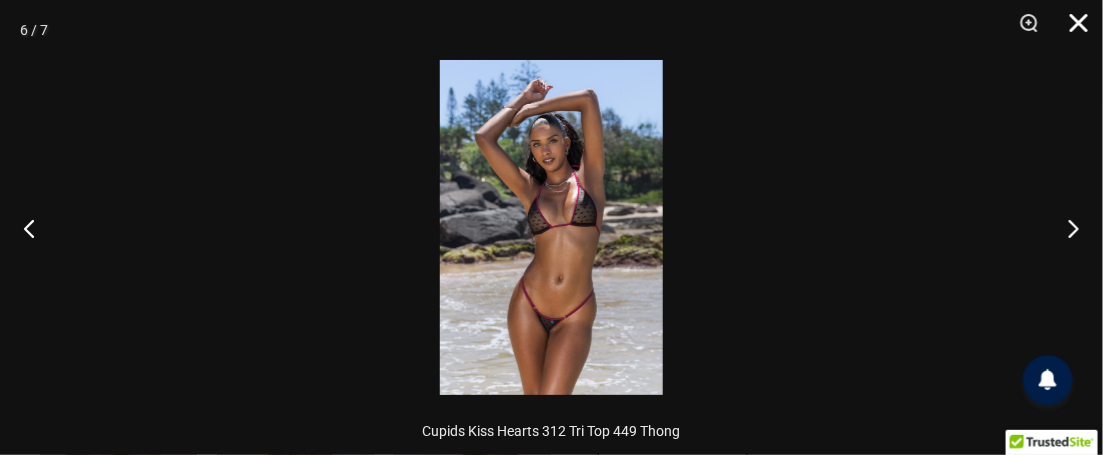 click at bounding box center (1072, 30) 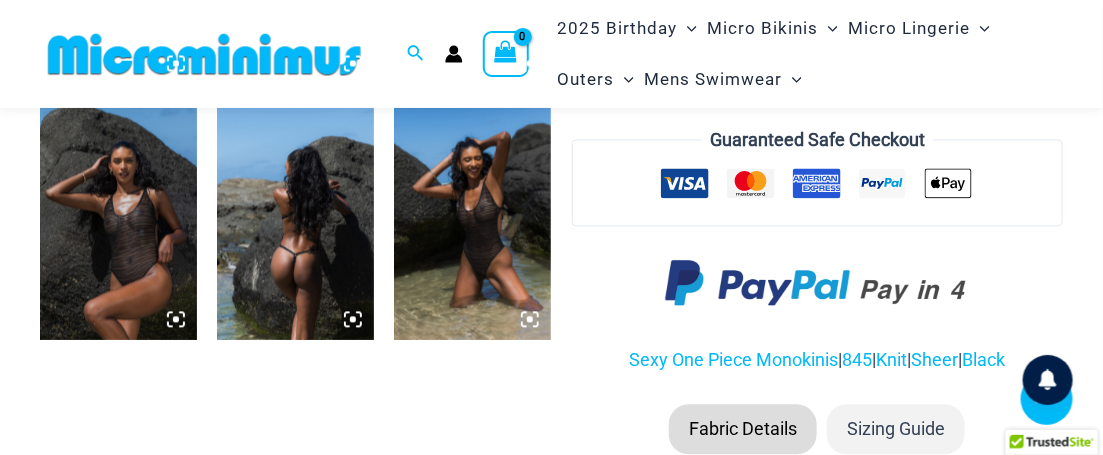 scroll, scrollTop: 1093, scrollLeft: 0, axis: vertical 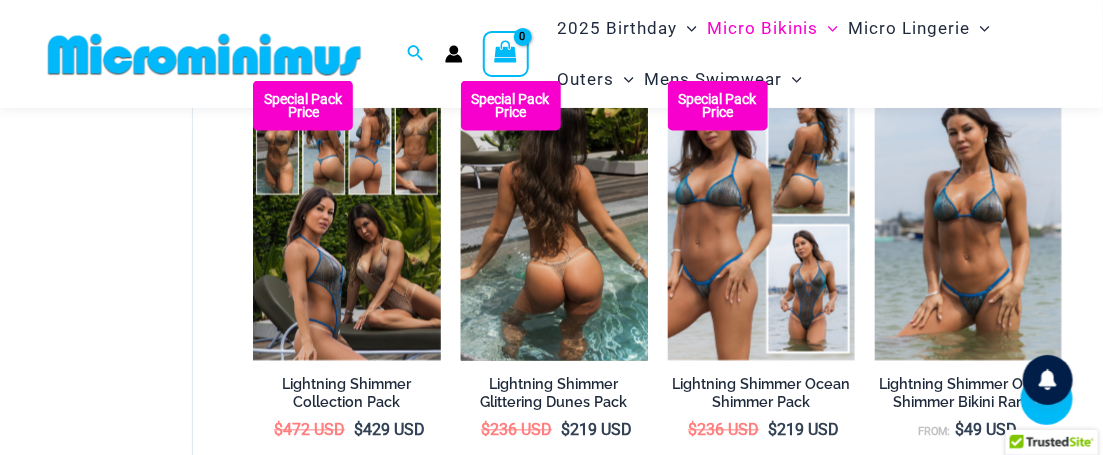 click at bounding box center [554, 221] 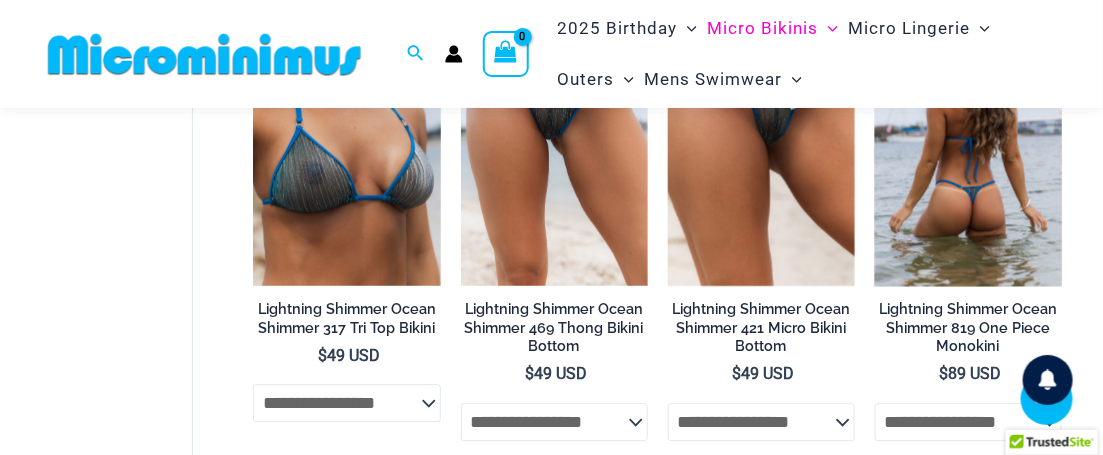 scroll, scrollTop: 3739, scrollLeft: 0, axis: vertical 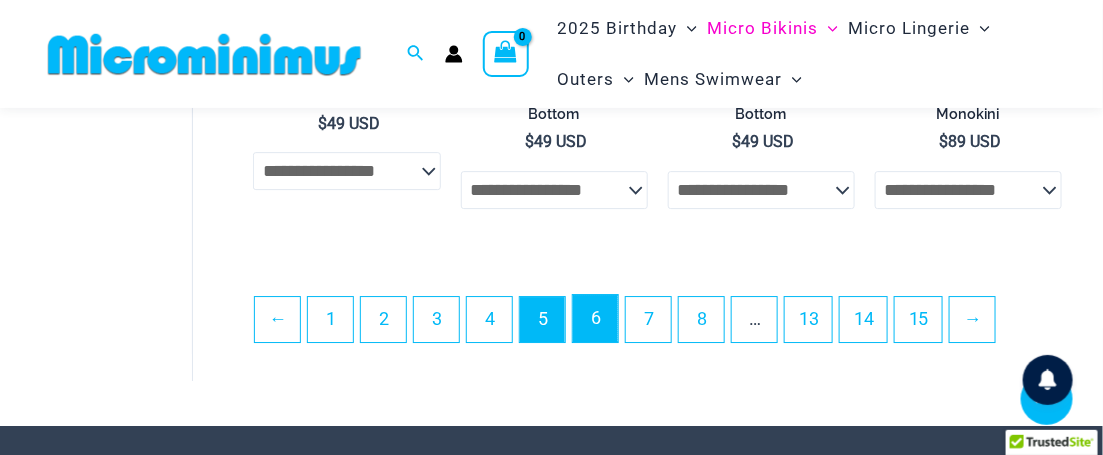 click on "6" at bounding box center (595, 318) 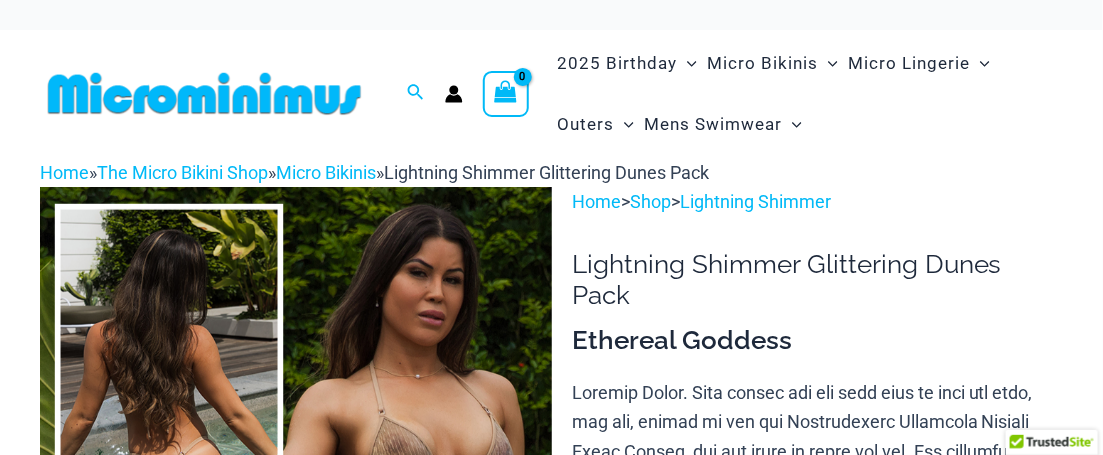 scroll, scrollTop: 238, scrollLeft: 0, axis: vertical 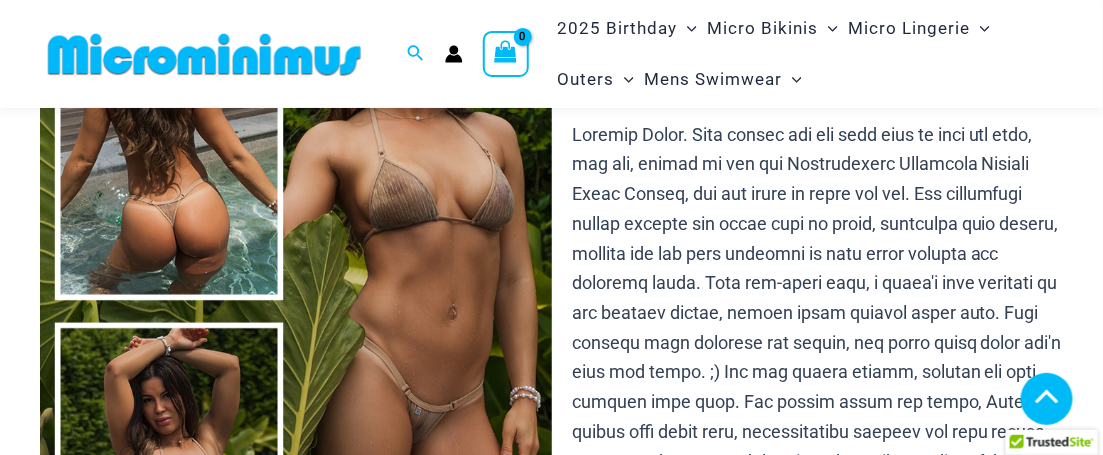 click at bounding box center (472, 835) 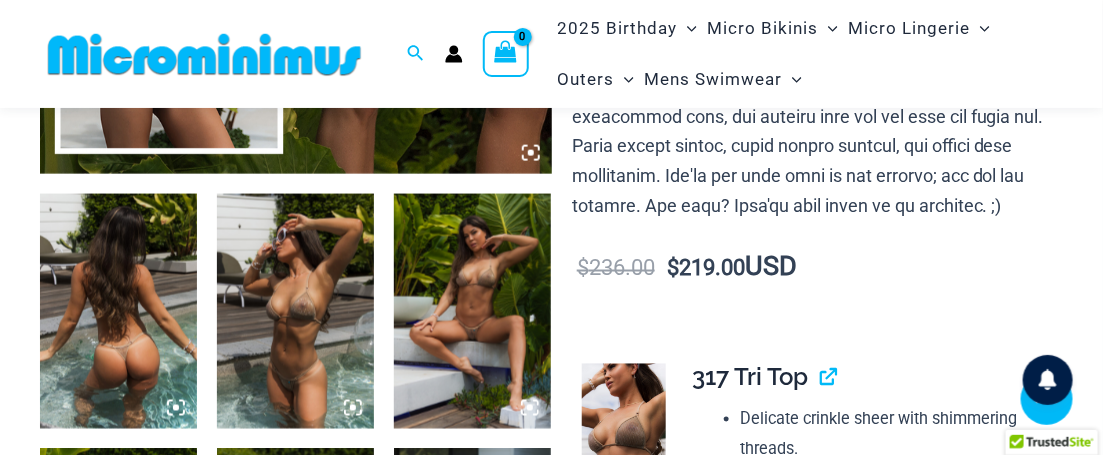 click 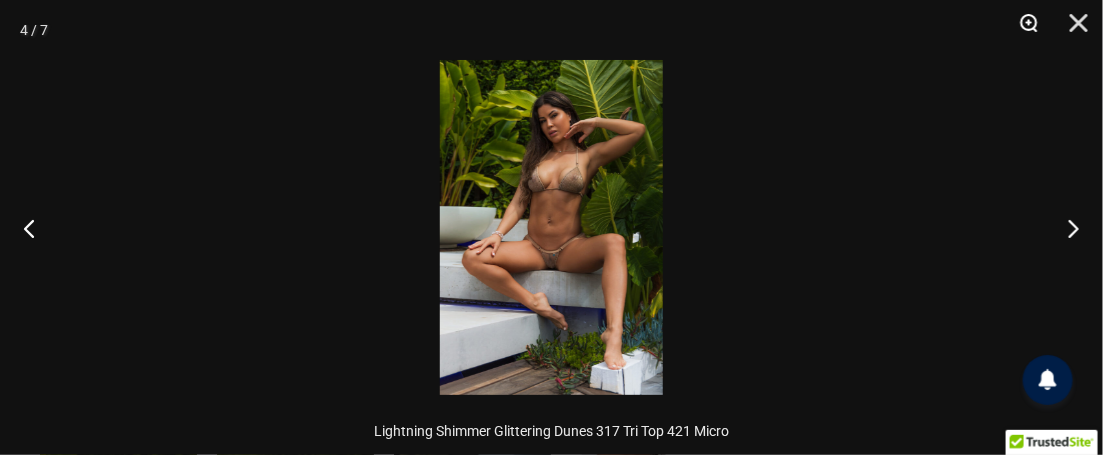 click at bounding box center [1022, 30] 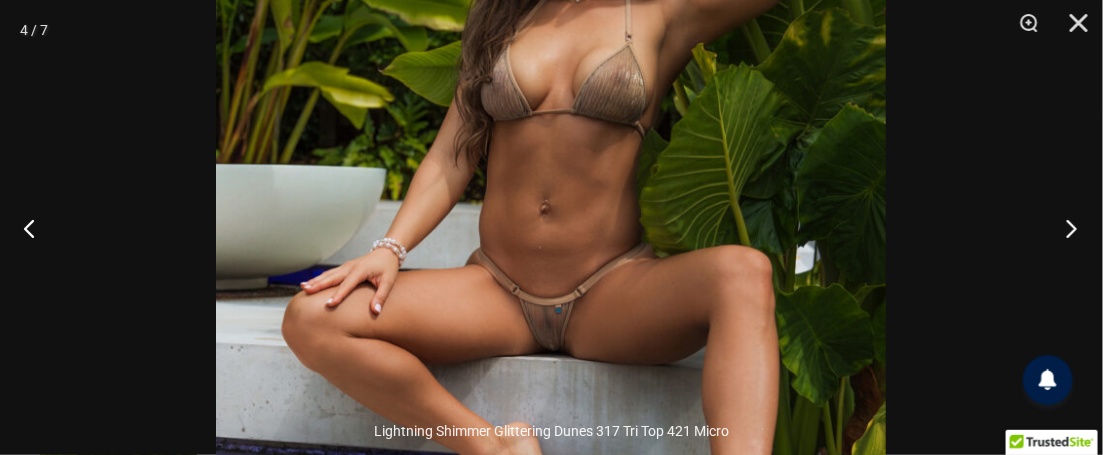 click at bounding box center [1065, 228] 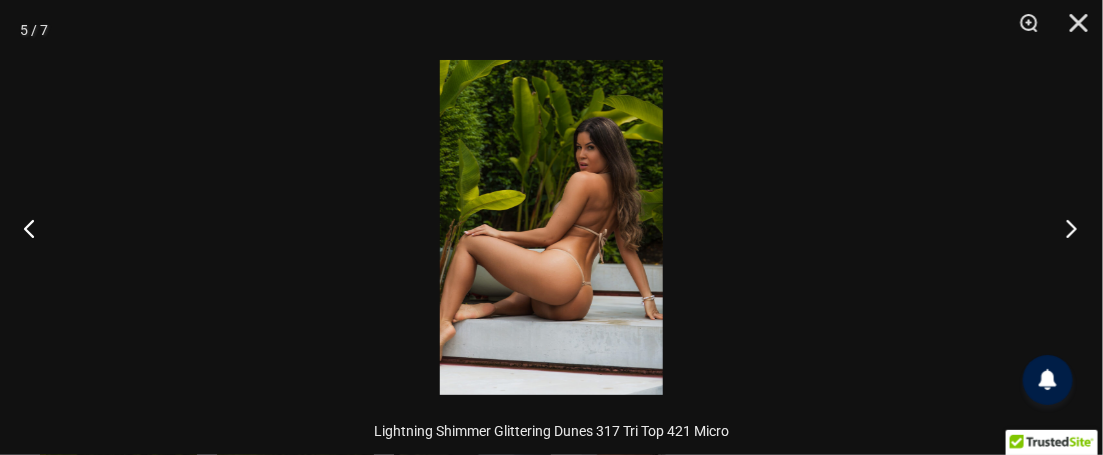 click at bounding box center [1065, 228] 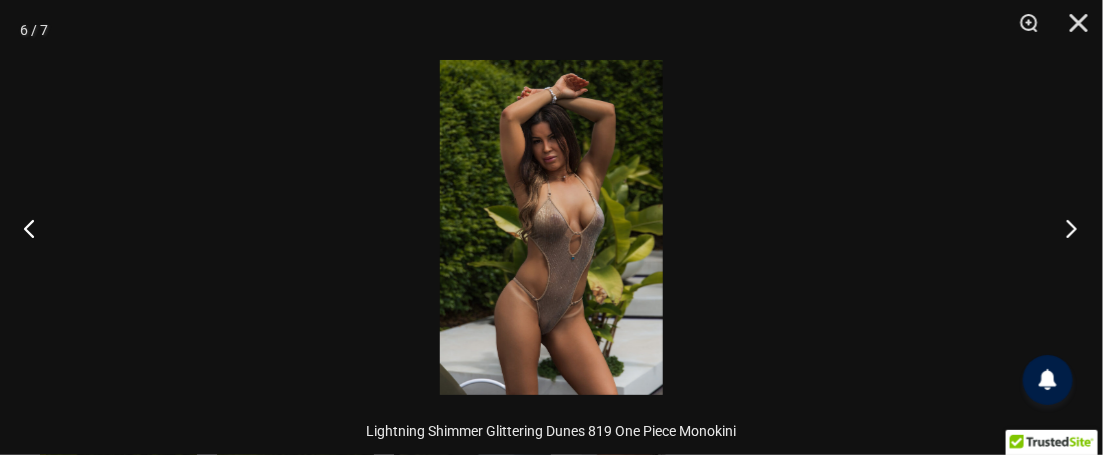 click at bounding box center [1065, 228] 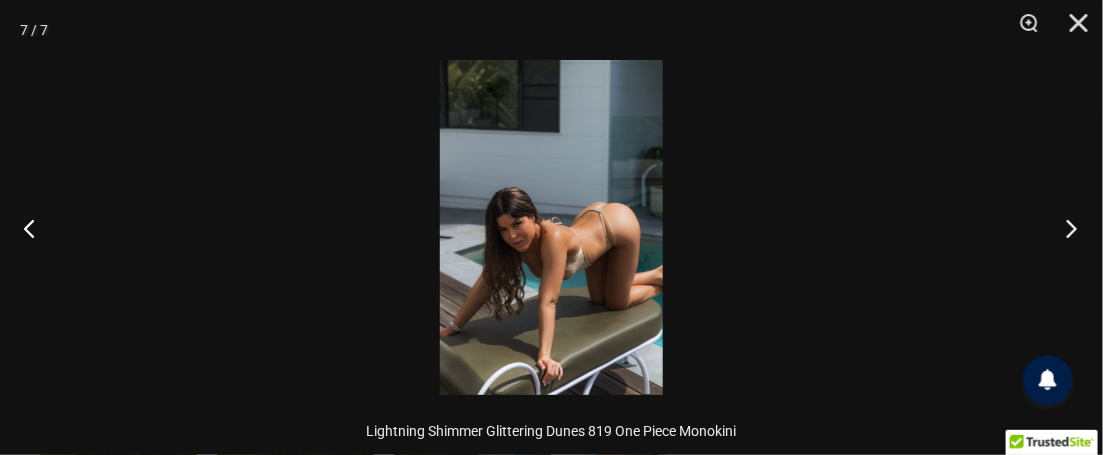 click at bounding box center [1065, 228] 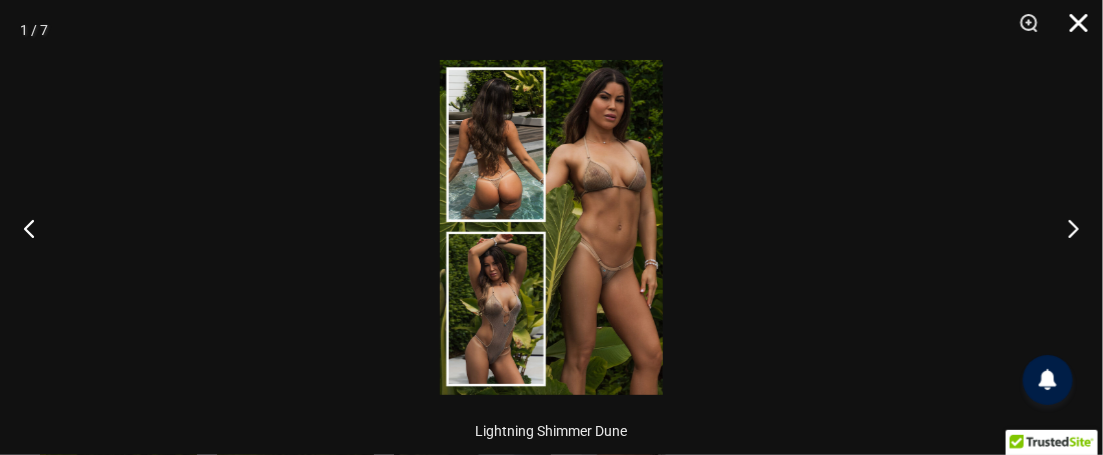 click at bounding box center (1072, 30) 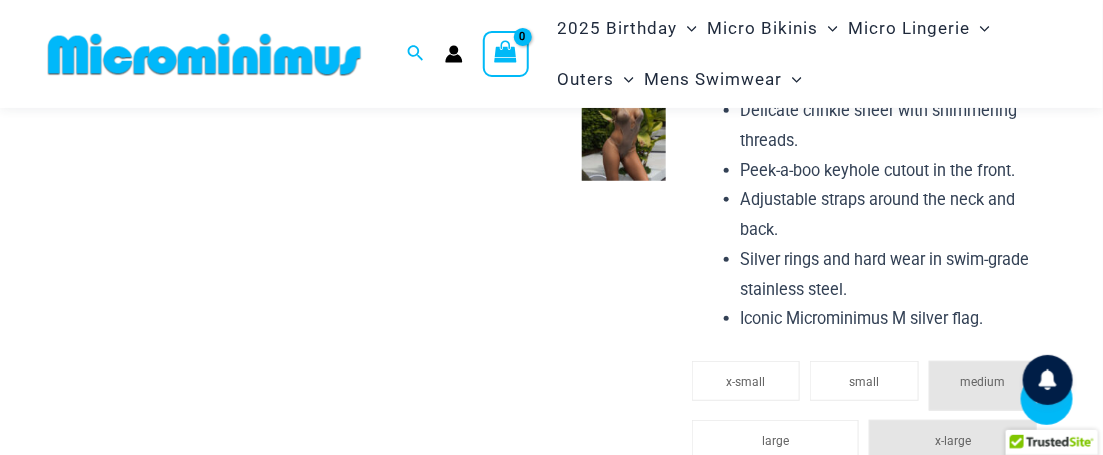 scroll, scrollTop: 2540, scrollLeft: 0, axis: vertical 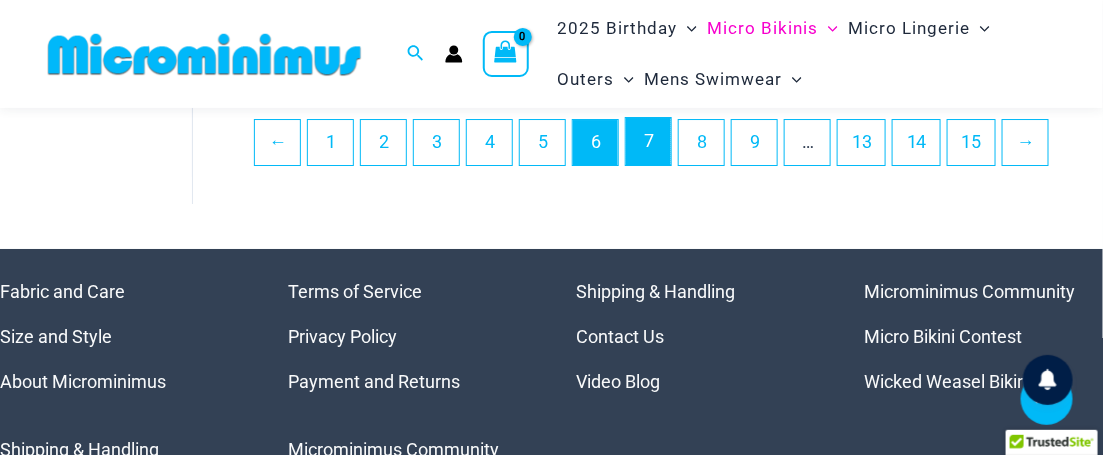 click on "7" at bounding box center (648, 141) 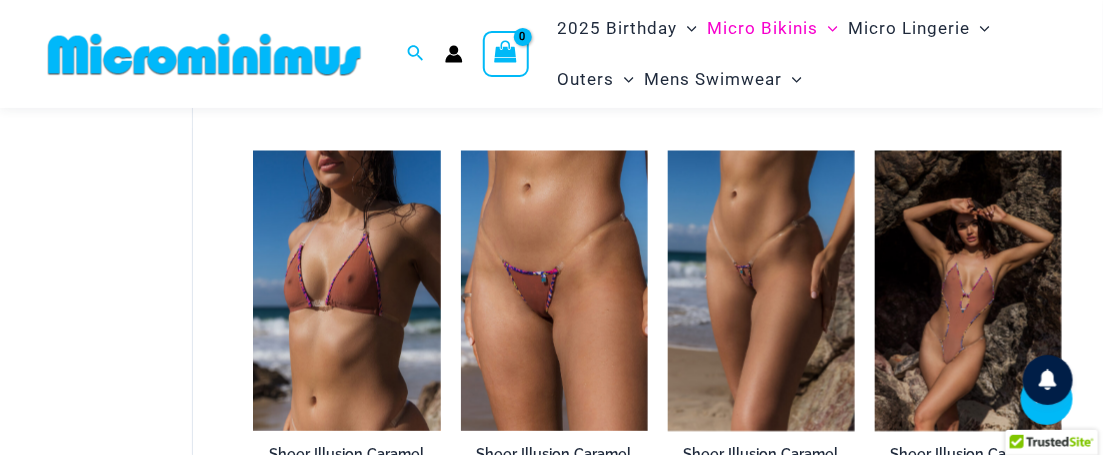 scroll, scrollTop: 2969, scrollLeft: 0, axis: vertical 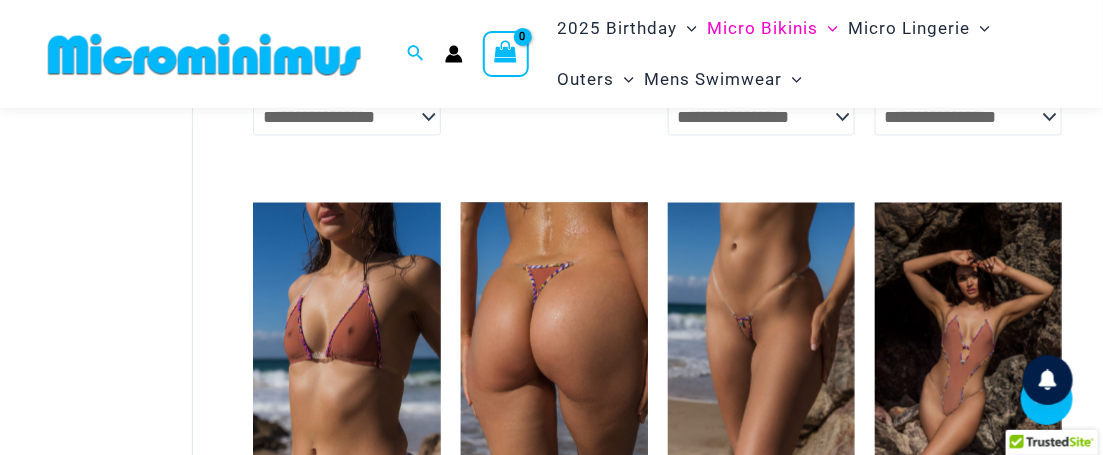 click at bounding box center [554, 343] 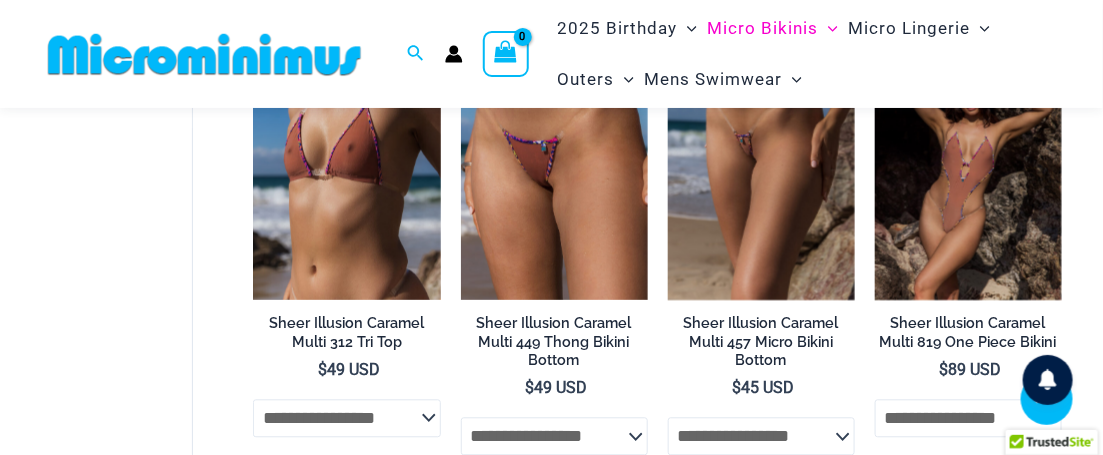 scroll, scrollTop: 3165, scrollLeft: 0, axis: vertical 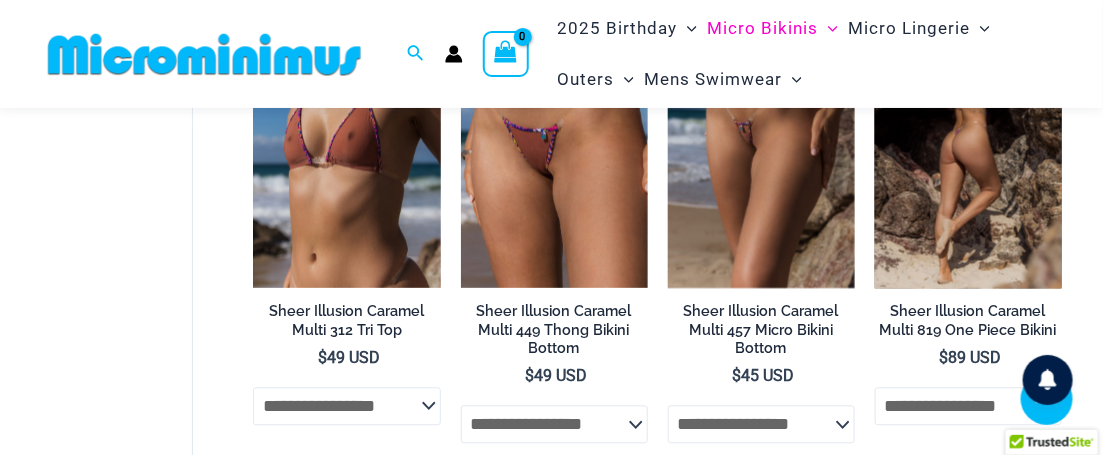 click at bounding box center (968, 147) 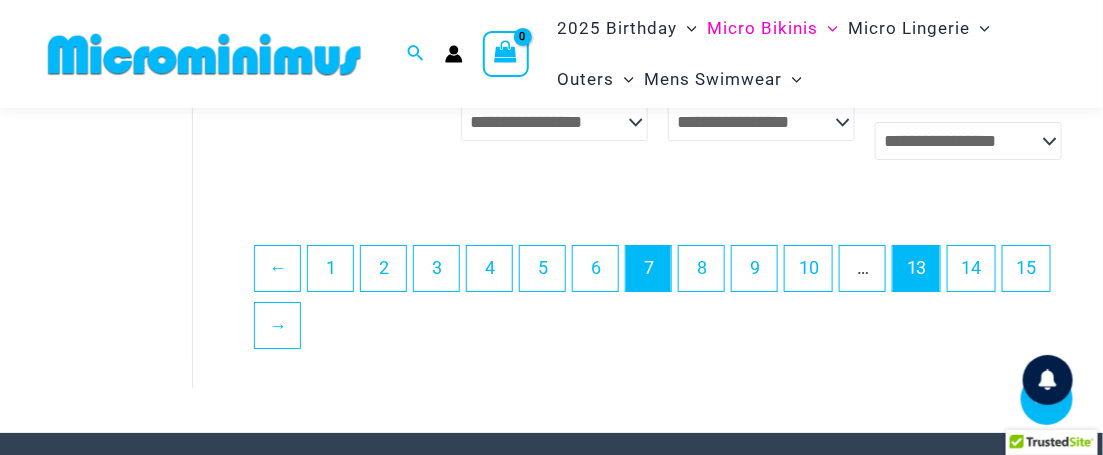 scroll, scrollTop: 4021, scrollLeft: 0, axis: vertical 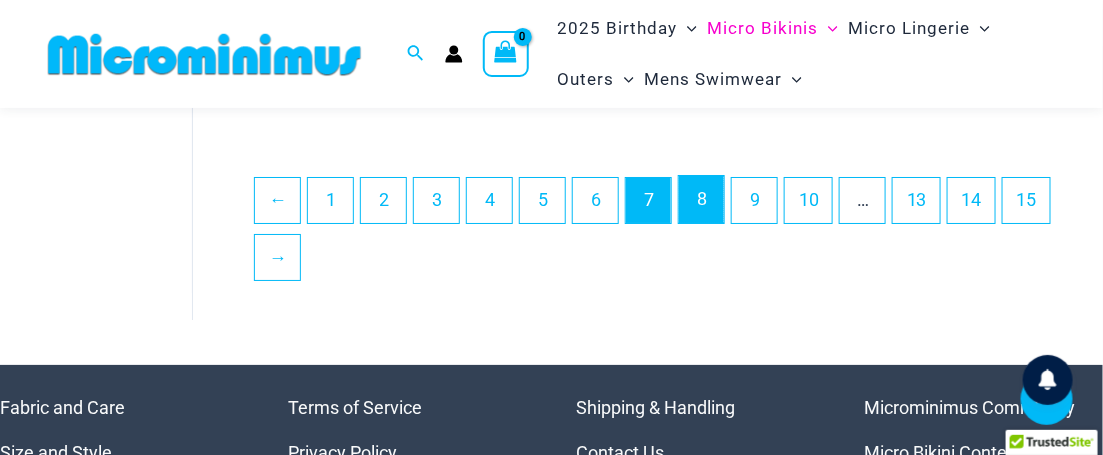 click on "8" at bounding box center (701, 199) 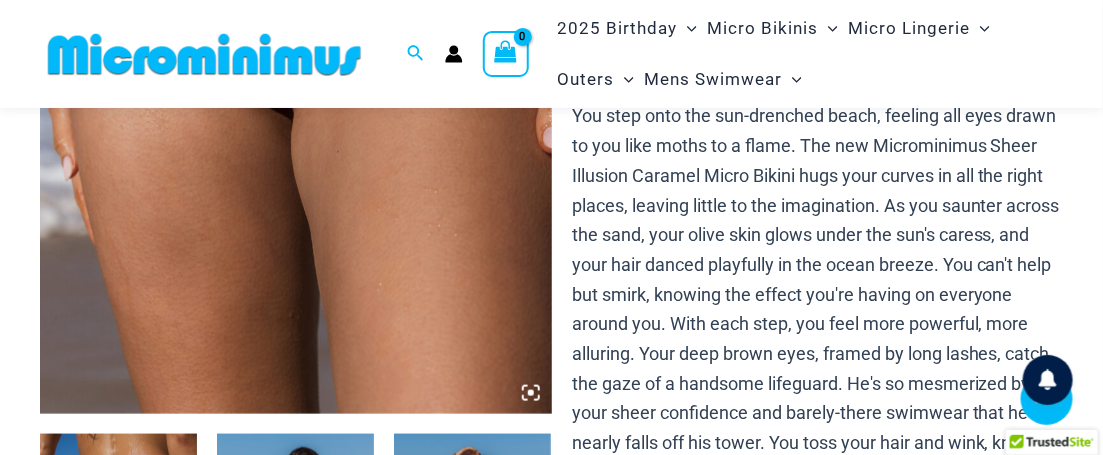 scroll, scrollTop: 429, scrollLeft: 0, axis: vertical 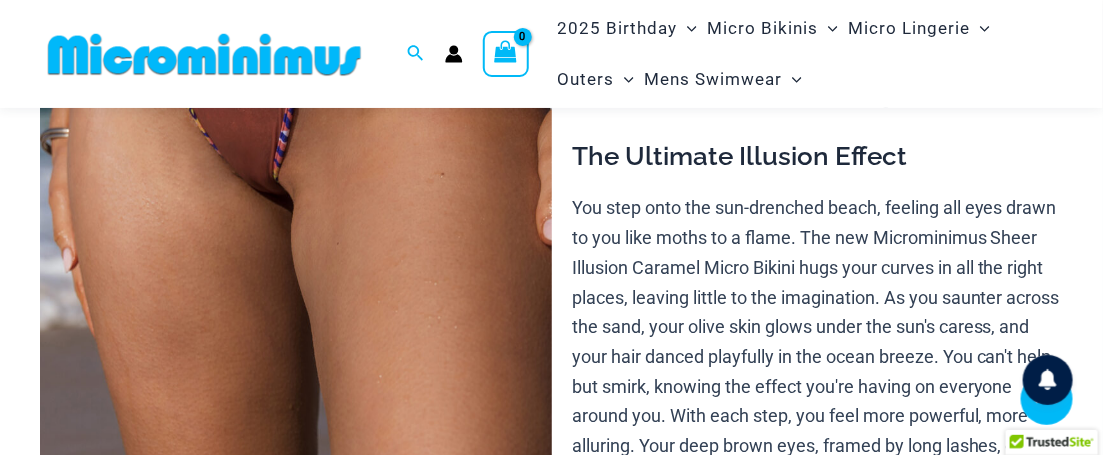 click at bounding box center [296, 121] 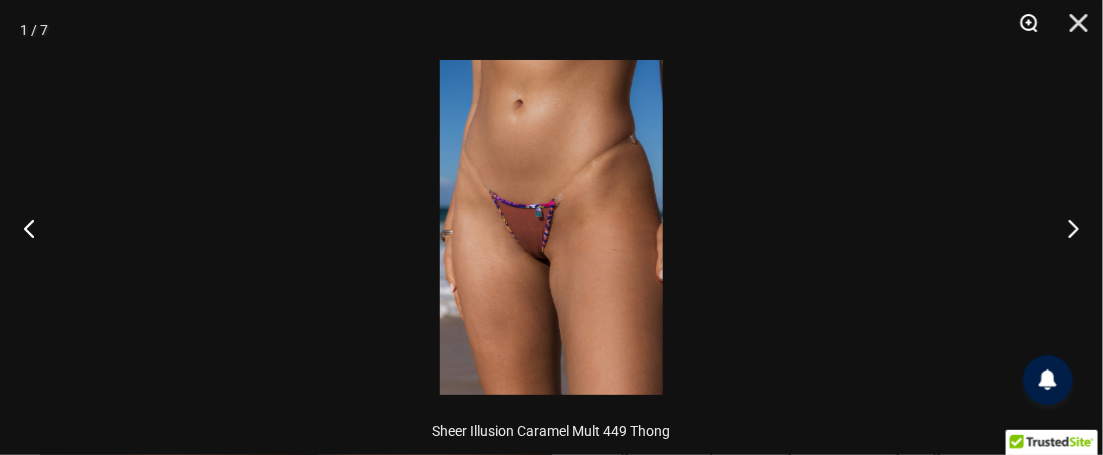 click at bounding box center [1022, 30] 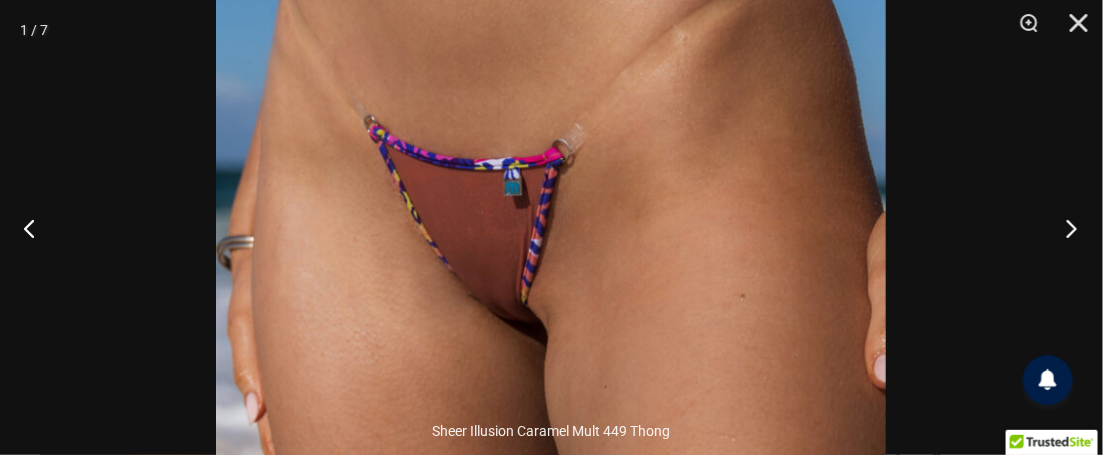 click at bounding box center (1065, 228) 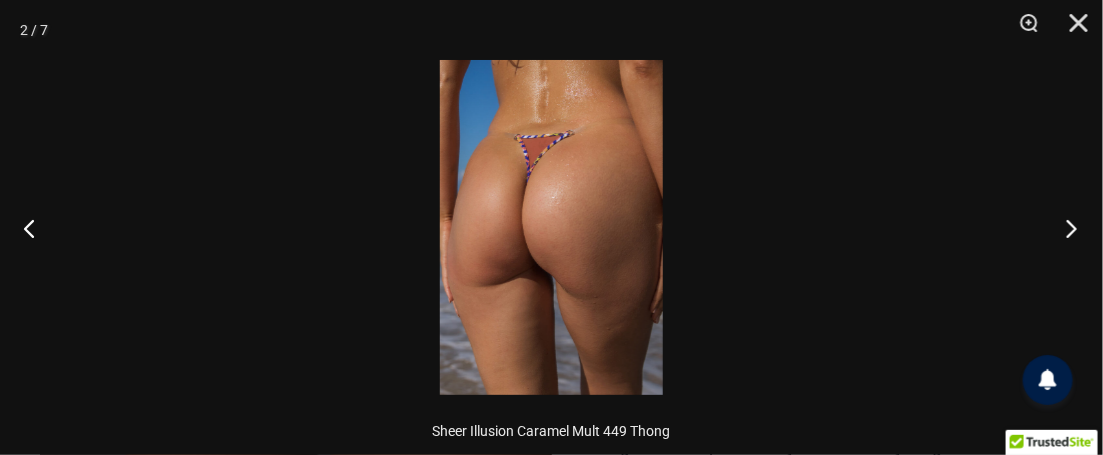 click at bounding box center [1065, 228] 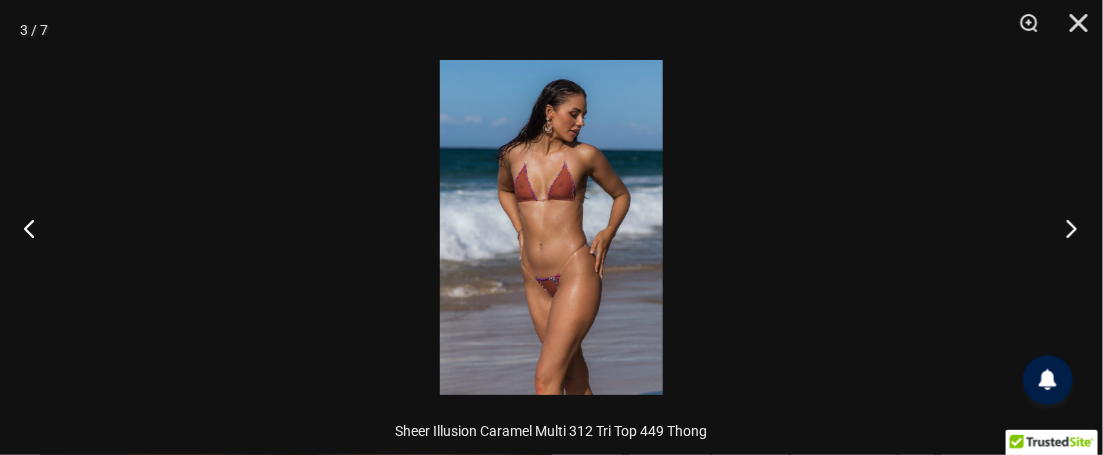 click at bounding box center [1065, 228] 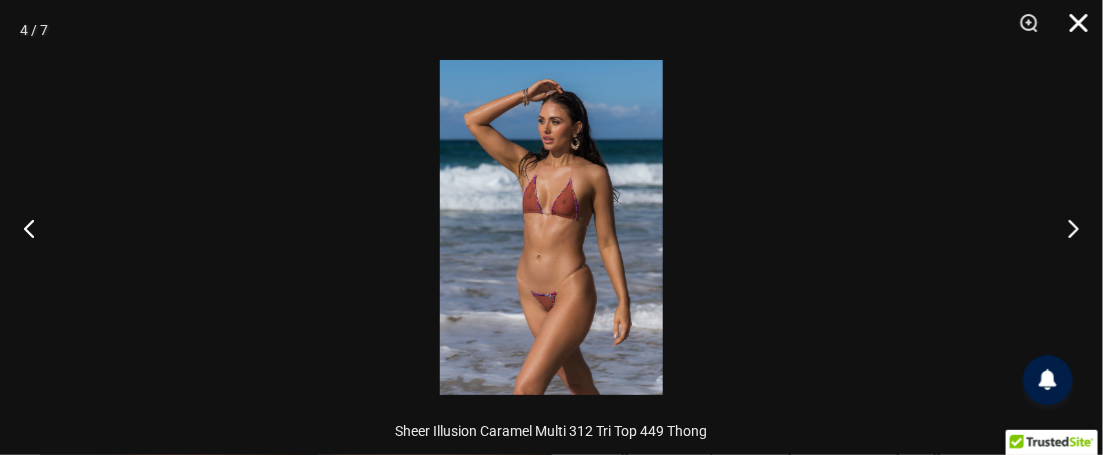 click at bounding box center [1072, 30] 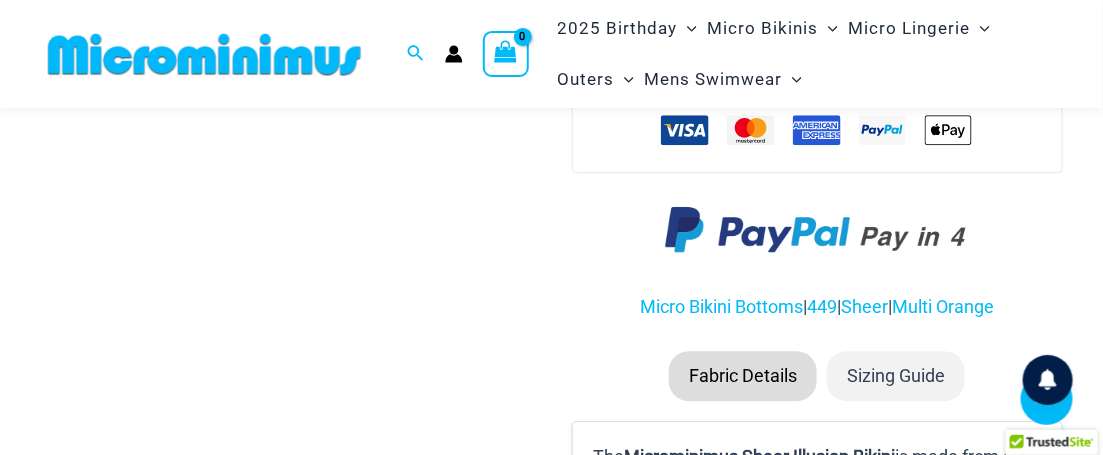 scroll, scrollTop: 1647, scrollLeft: 0, axis: vertical 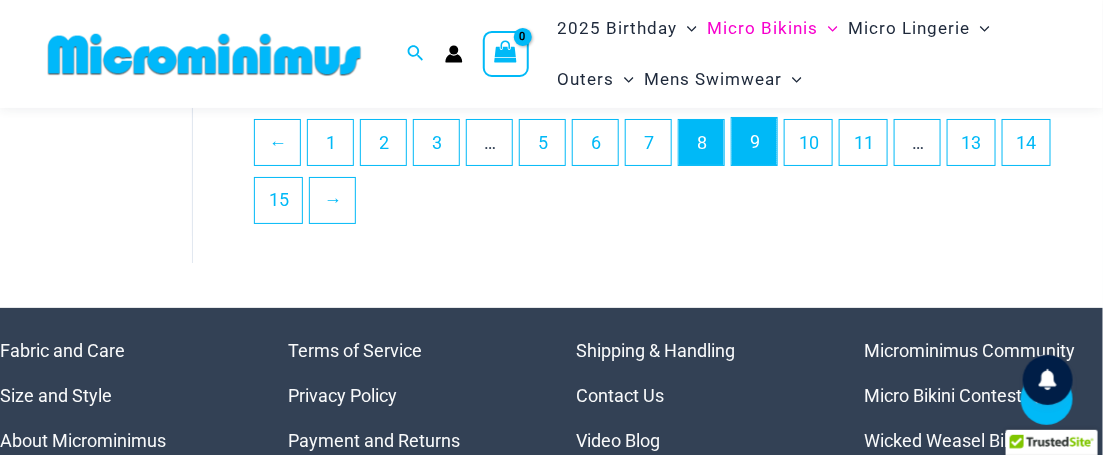 click on "9" at bounding box center (754, 141) 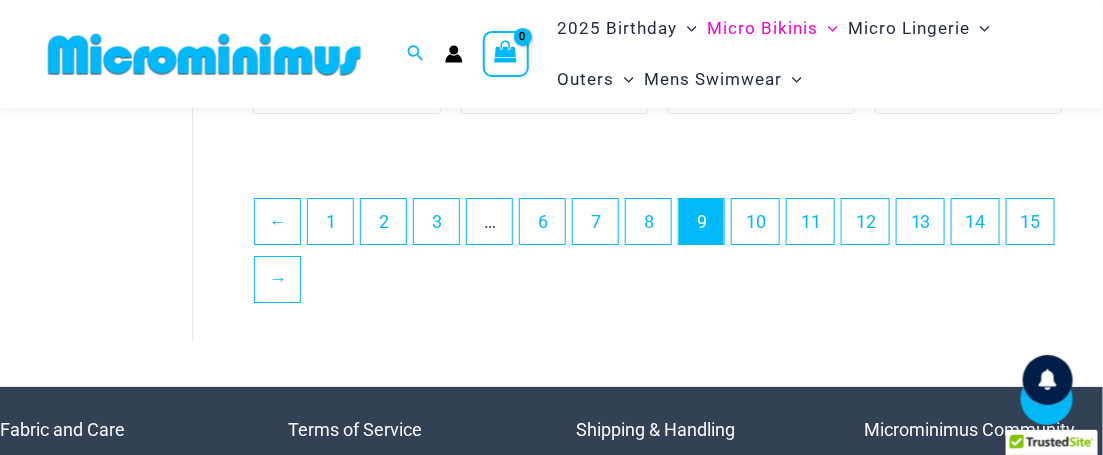 scroll, scrollTop: 4084, scrollLeft: 0, axis: vertical 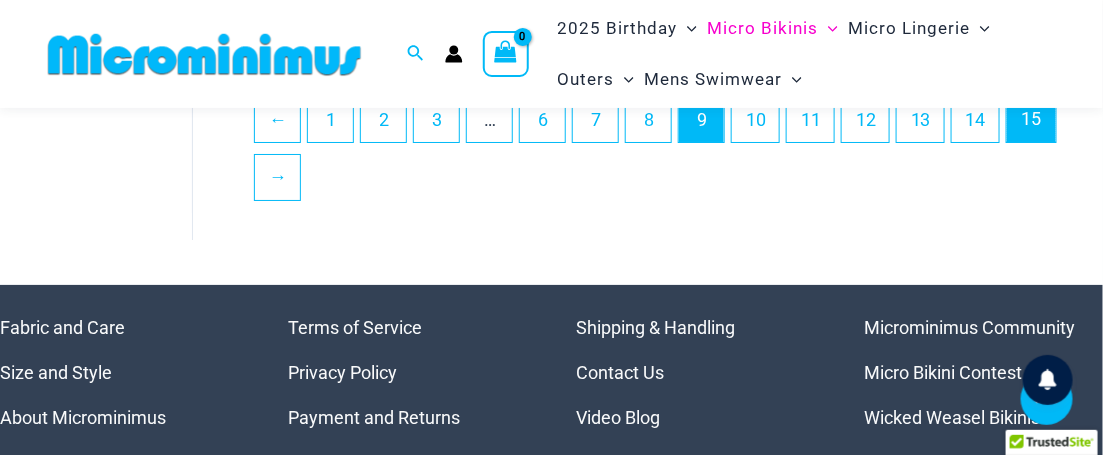 click on "15" at bounding box center [1031, 118] 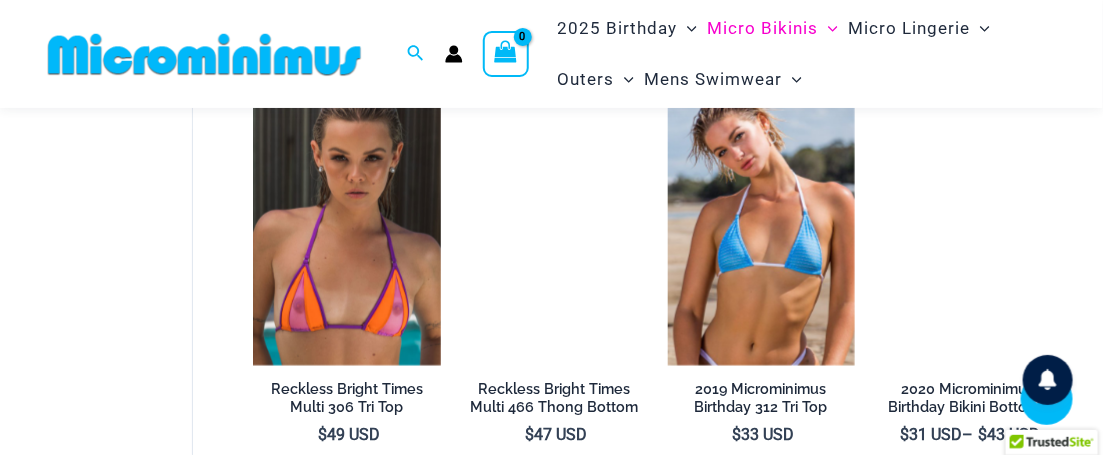 scroll, scrollTop: 0, scrollLeft: 0, axis: both 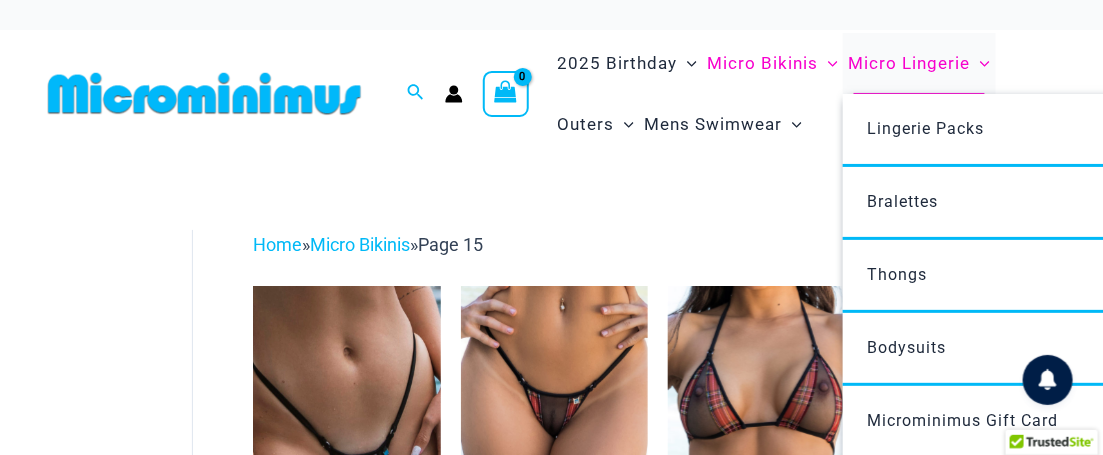 click on "Micro Lingerie" at bounding box center [909, 63] 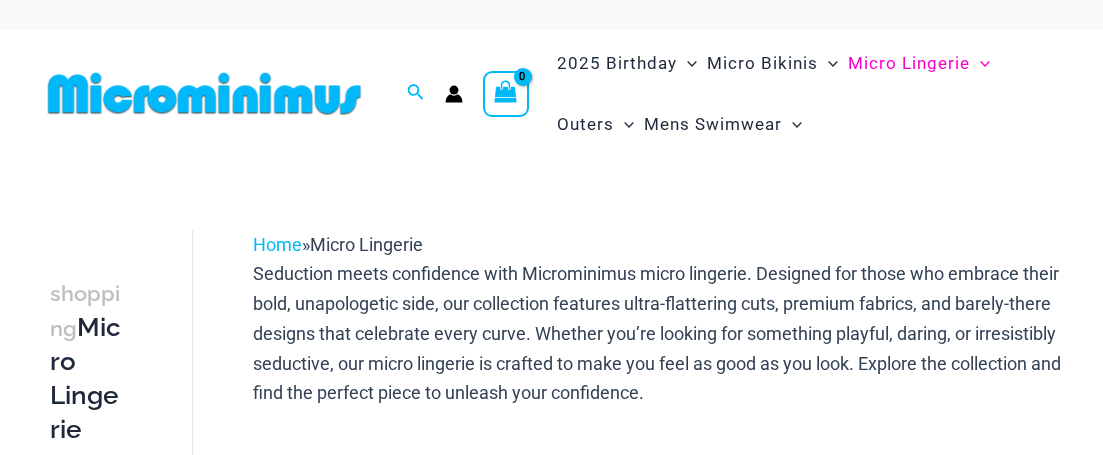 scroll, scrollTop: 0, scrollLeft: 0, axis: both 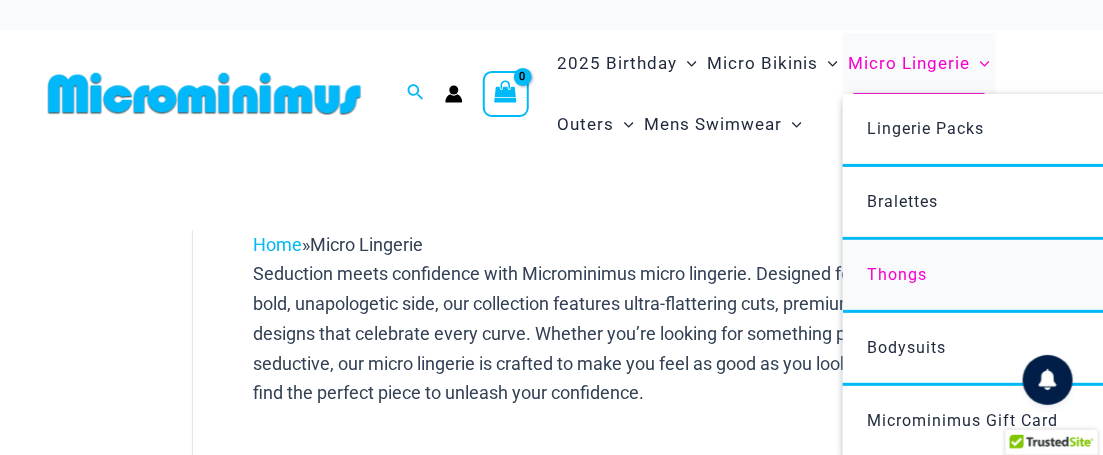 click on "Thongs" at bounding box center [897, 274] 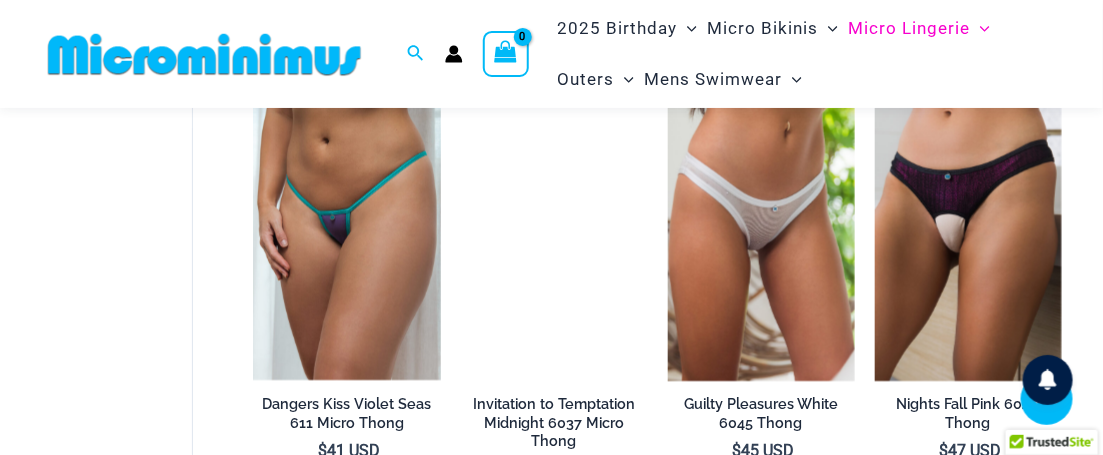 scroll, scrollTop: 1107, scrollLeft: 0, axis: vertical 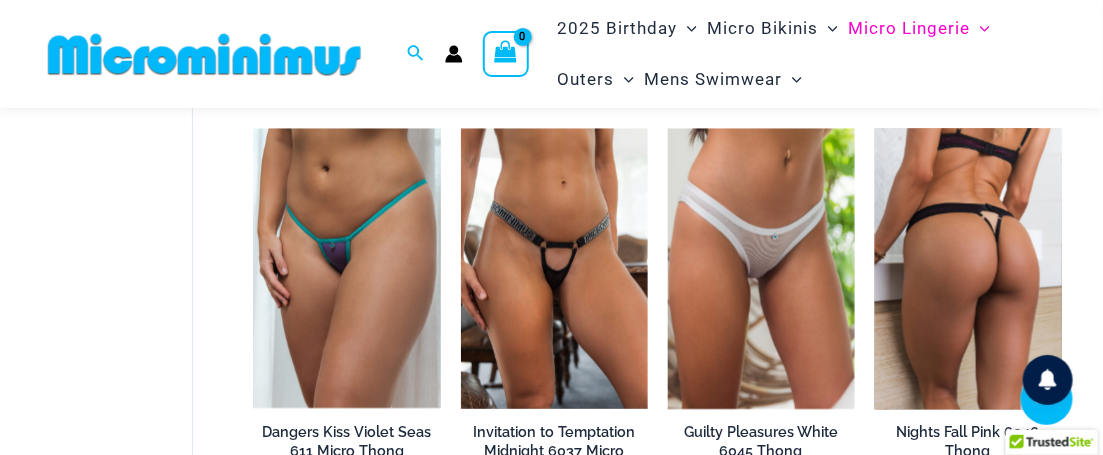 click at bounding box center (968, 268) 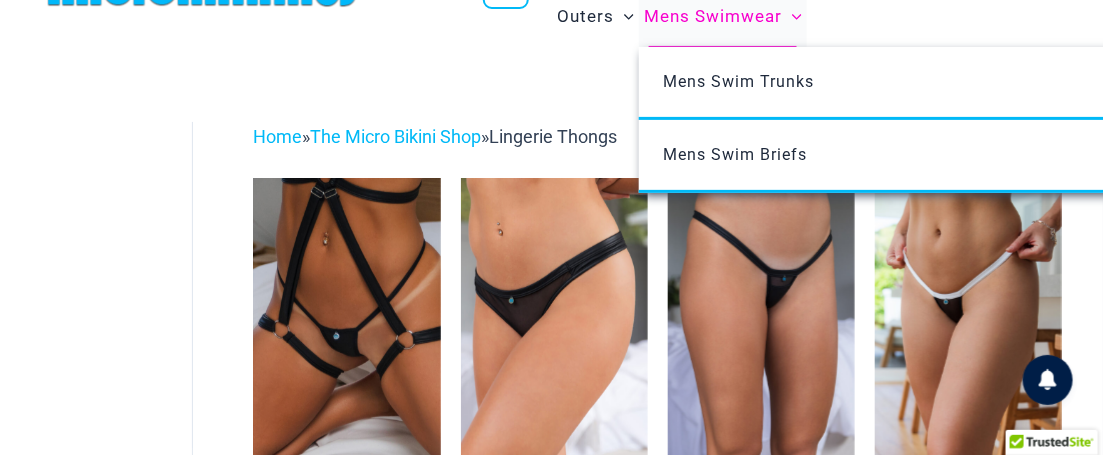 scroll, scrollTop: 0, scrollLeft: 0, axis: both 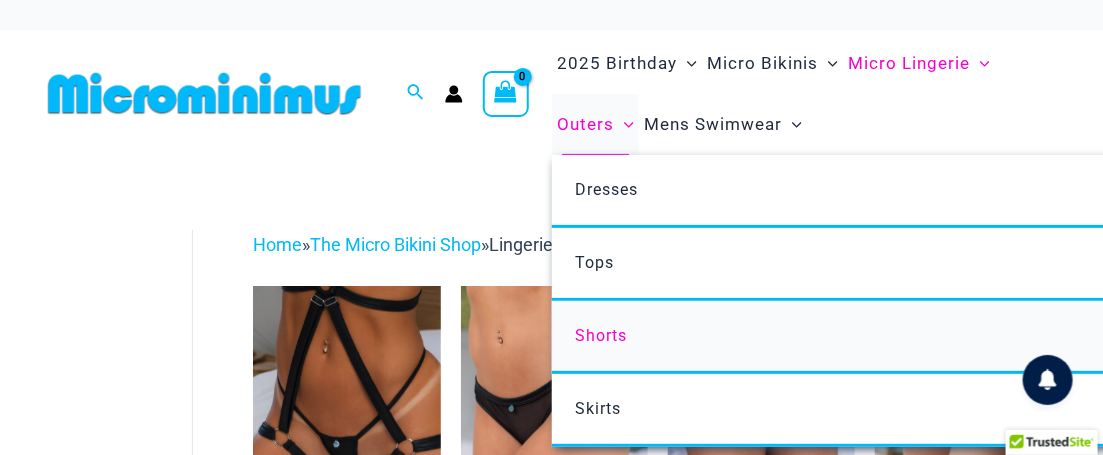click on "Shorts" at bounding box center [602, 335] 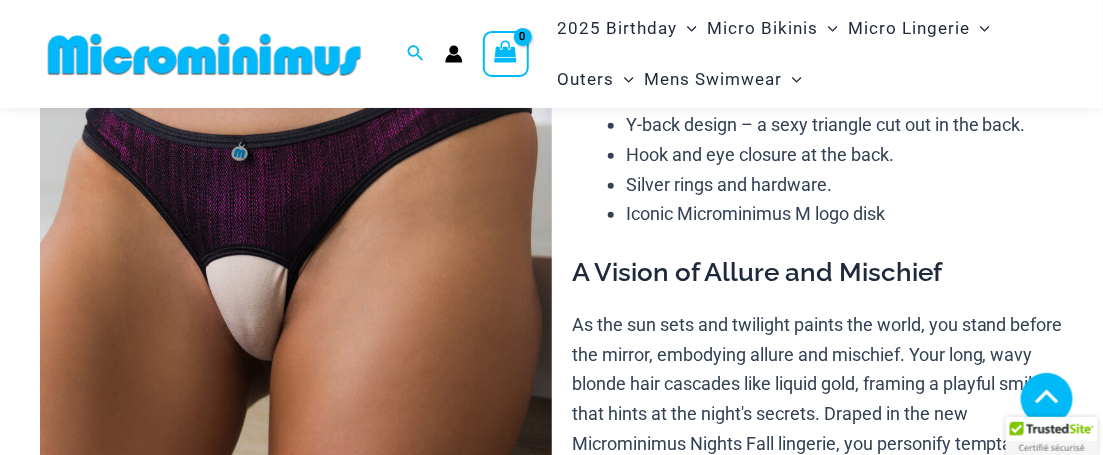 scroll, scrollTop: 778, scrollLeft: 0, axis: vertical 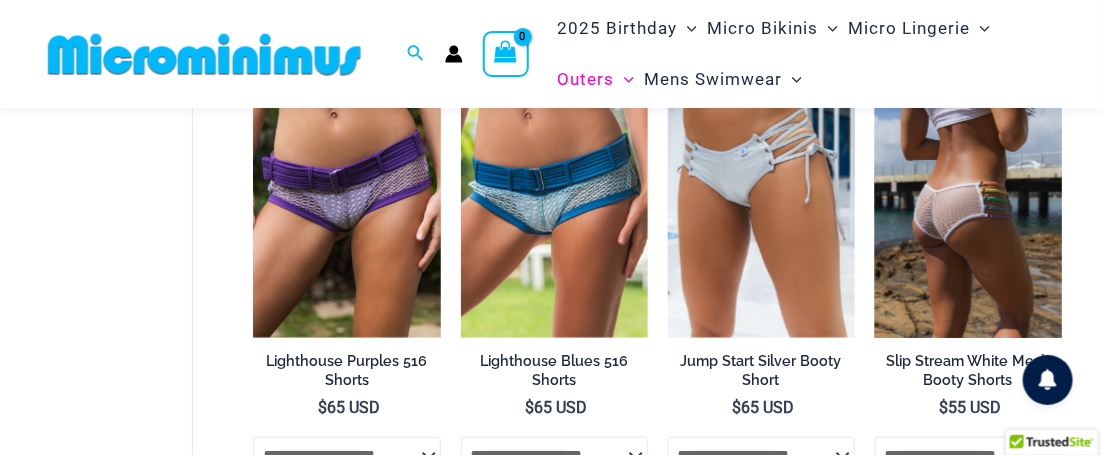 click at bounding box center (968, 197) 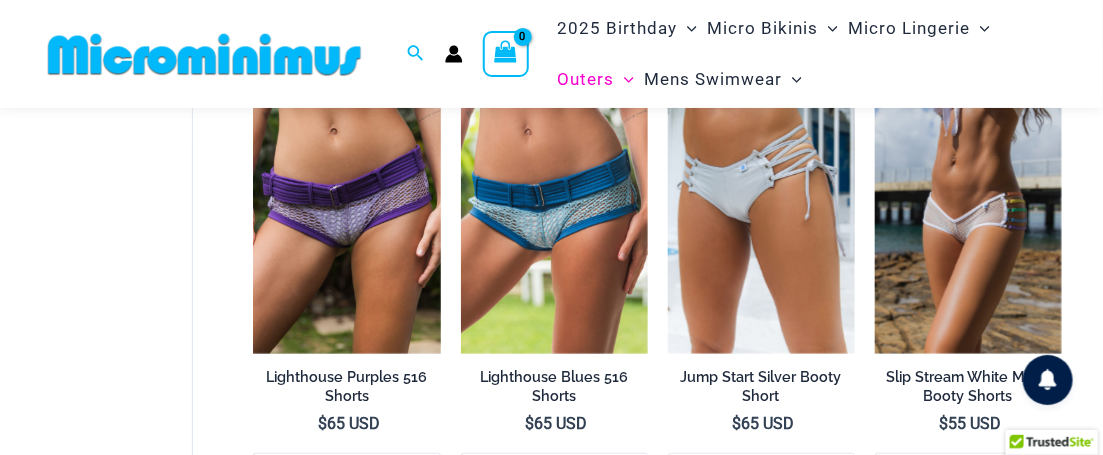 scroll, scrollTop: 207, scrollLeft: 0, axis: vertical 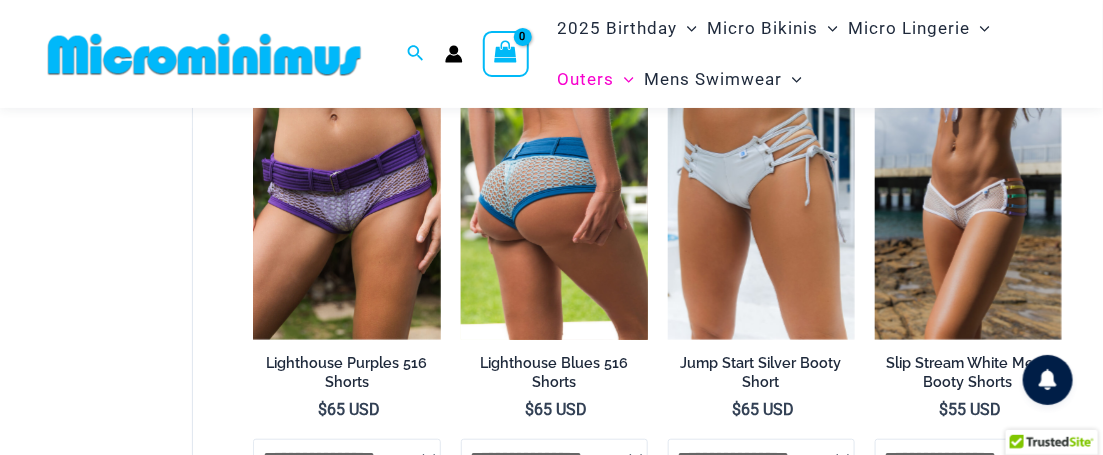 click at bounding box center [554, 199] 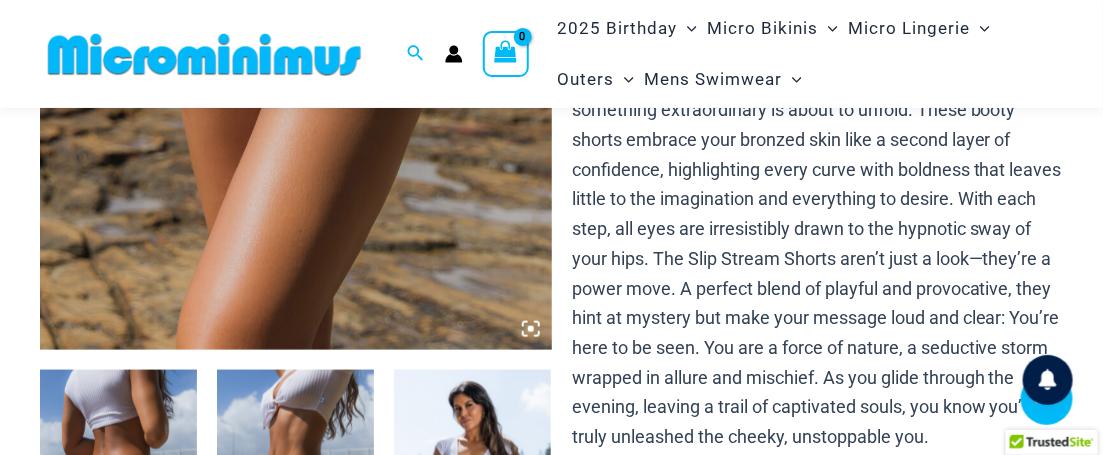 scroll, scrollTop: 771, scrollLeft: 0, axis: vertical 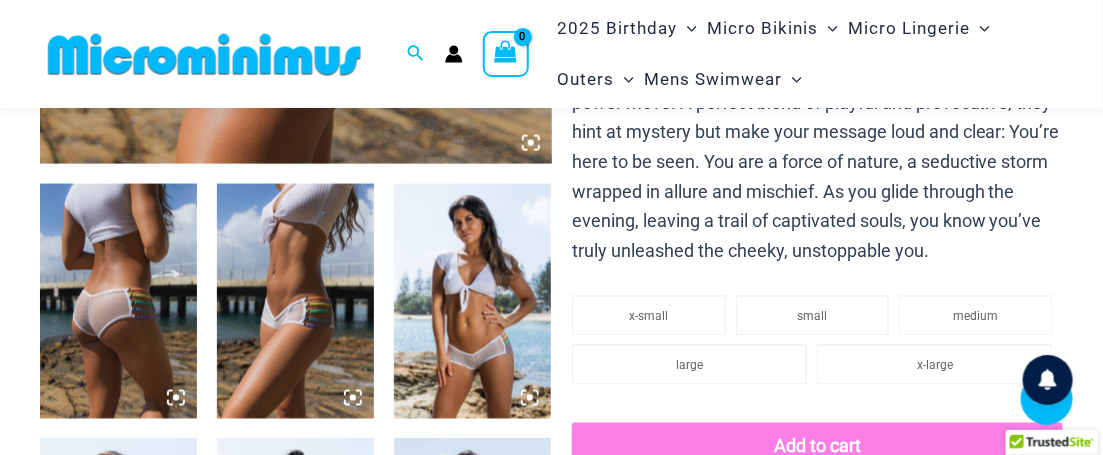 click at bounding box center [472, 302] 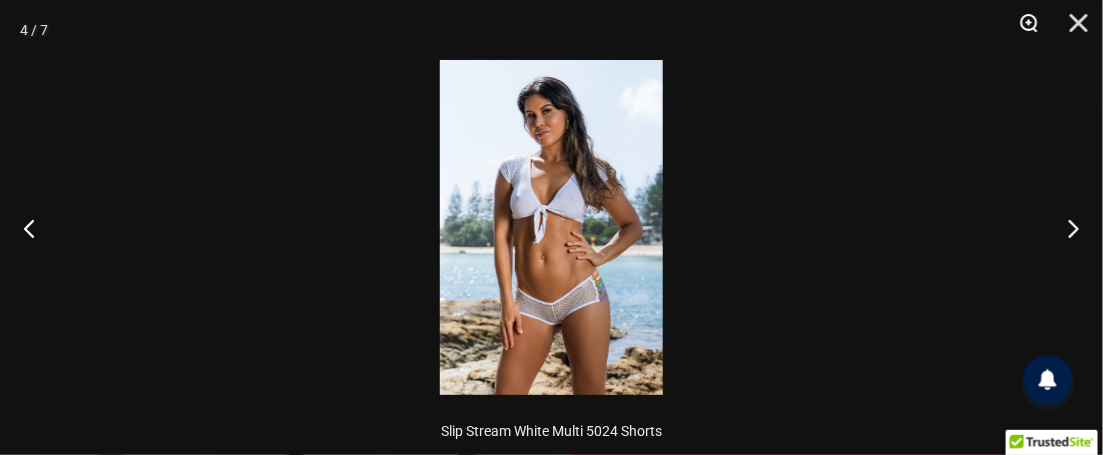 click at bounding box center [1022, 30] 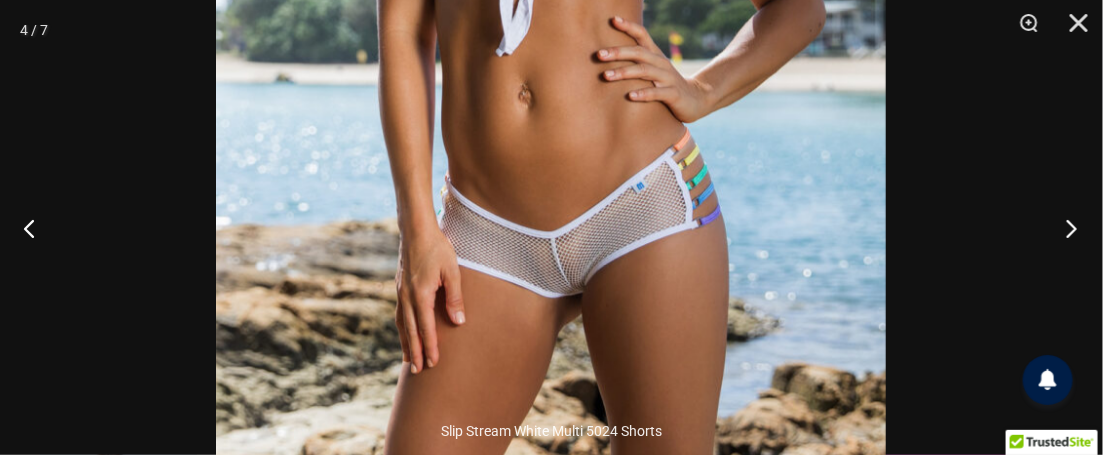 click at bounding box center (1065, 228) 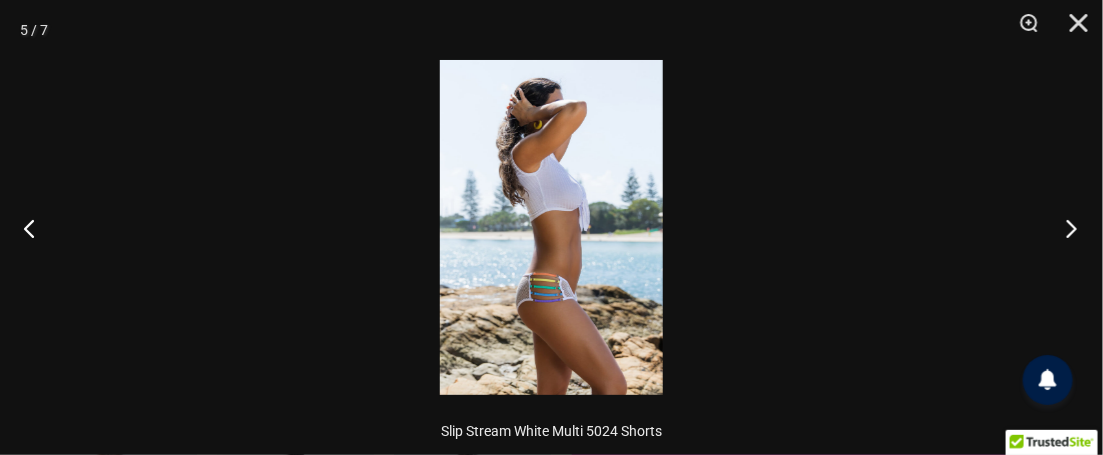 click at bounding box center (1065, 228) 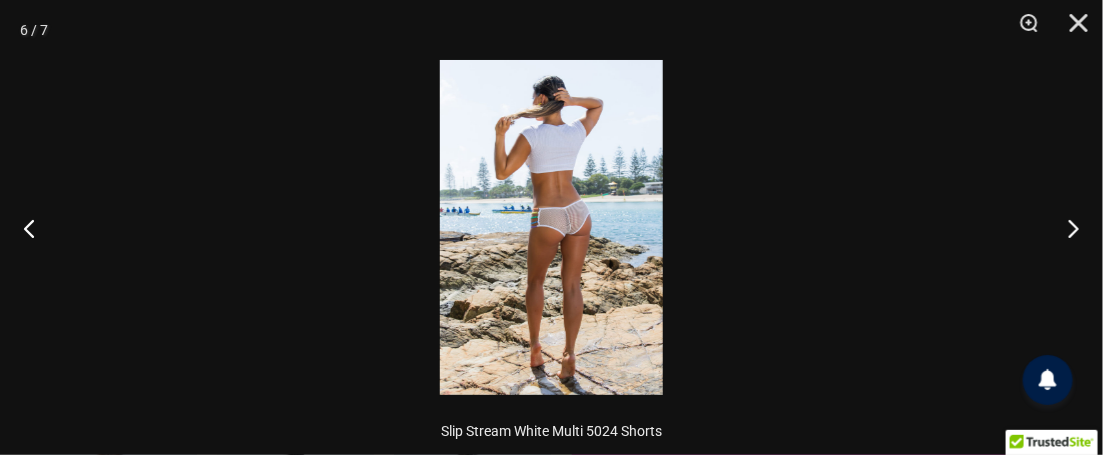 click at bounding box center [551, 227] 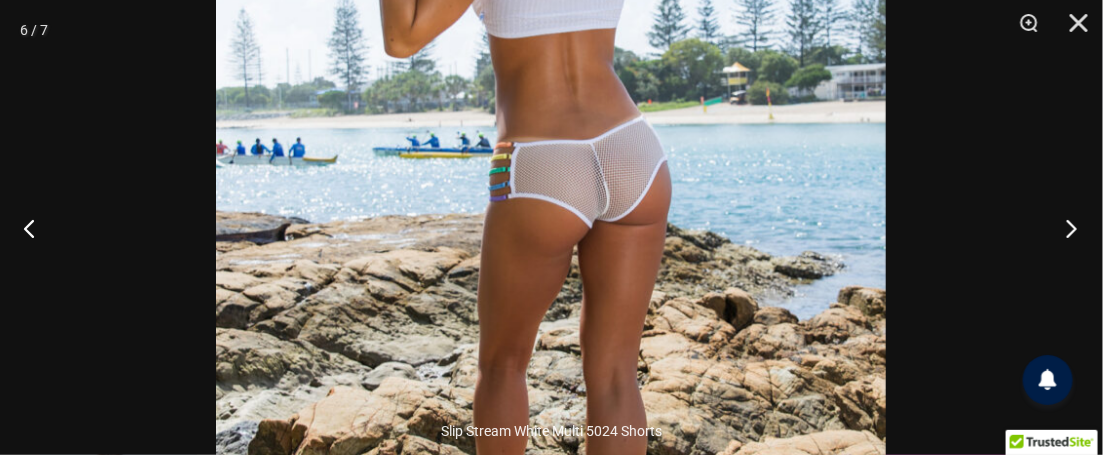 click at bounding box center (1065, 228) 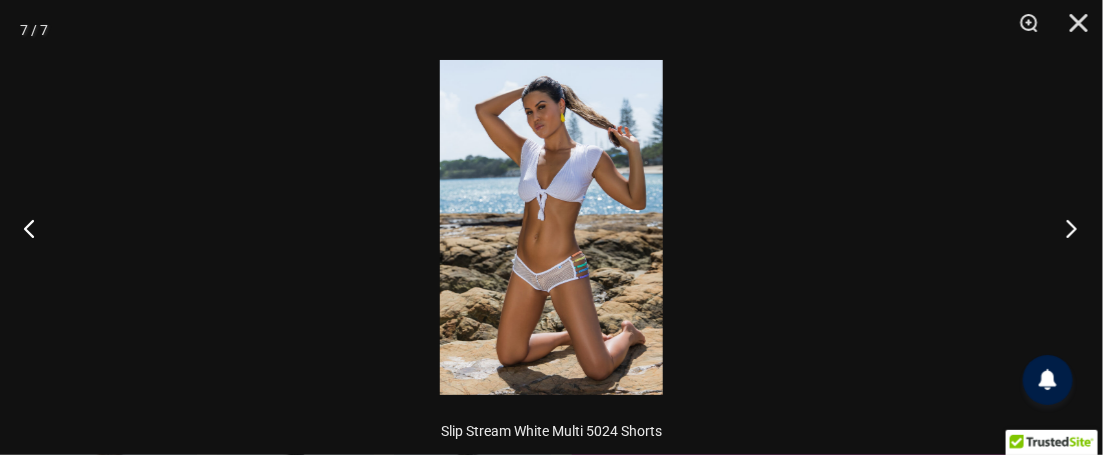 click at bounding box center (1065, 228) 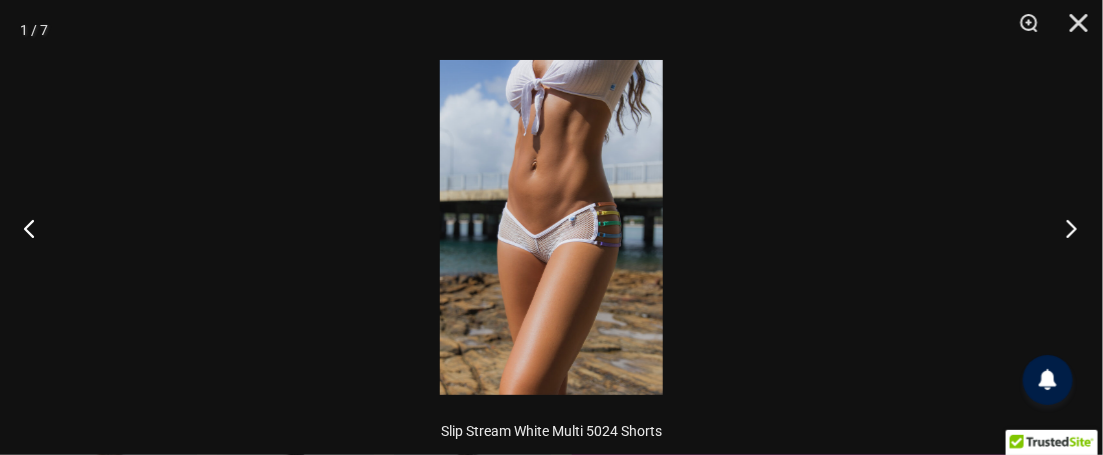 click at bounding box center [1065, 228] 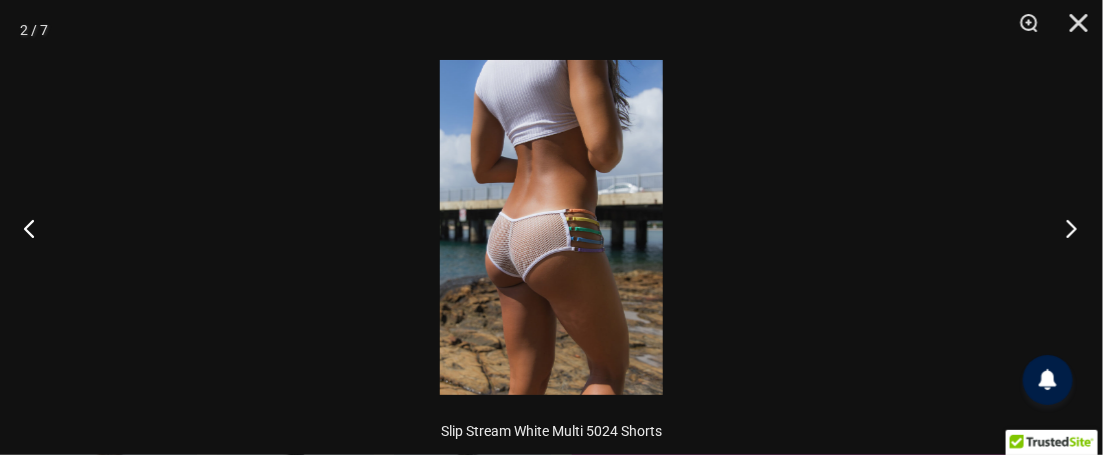 click at bounding box center [1065, 228] 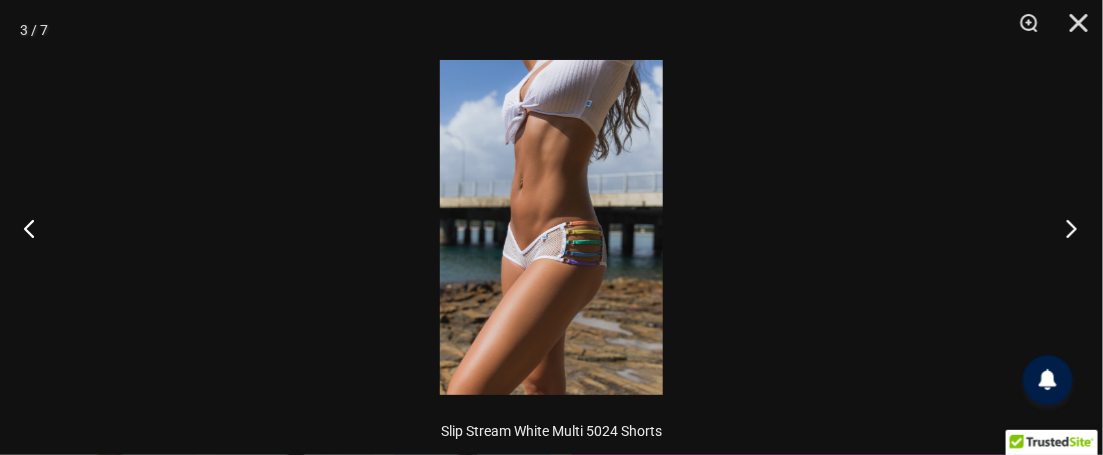 click at bounding box center (1065, 228) 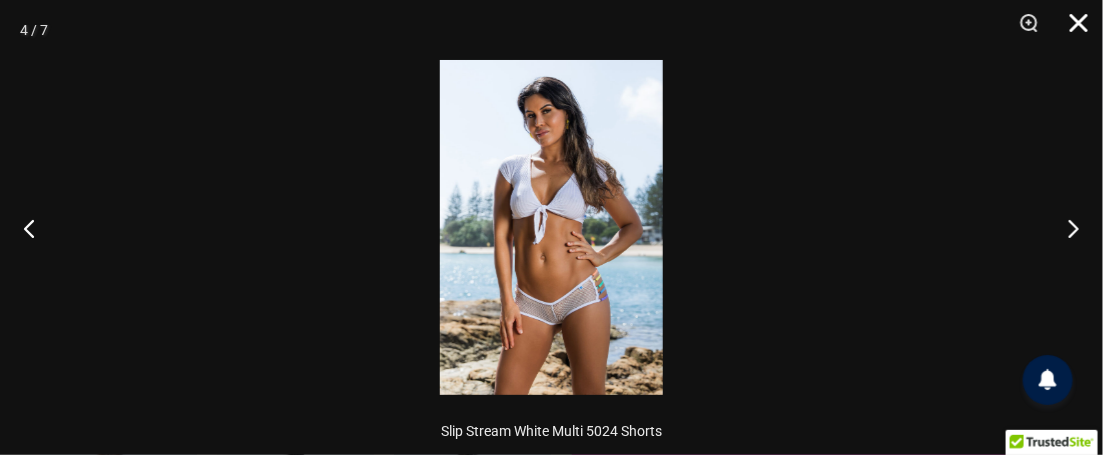 click at bounding box center [1072, 30] 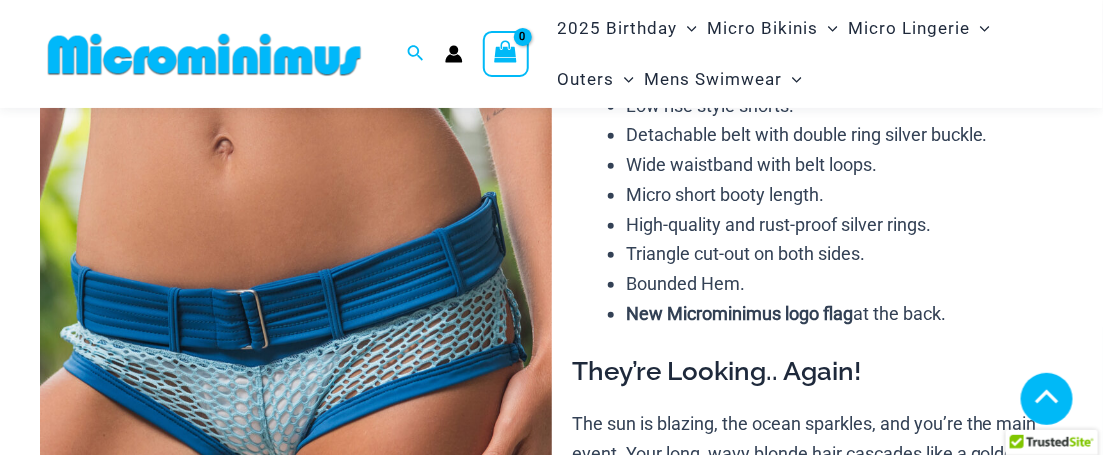 scroll, scrollTop: 776, scrollLeft: 0, axis: vertical 